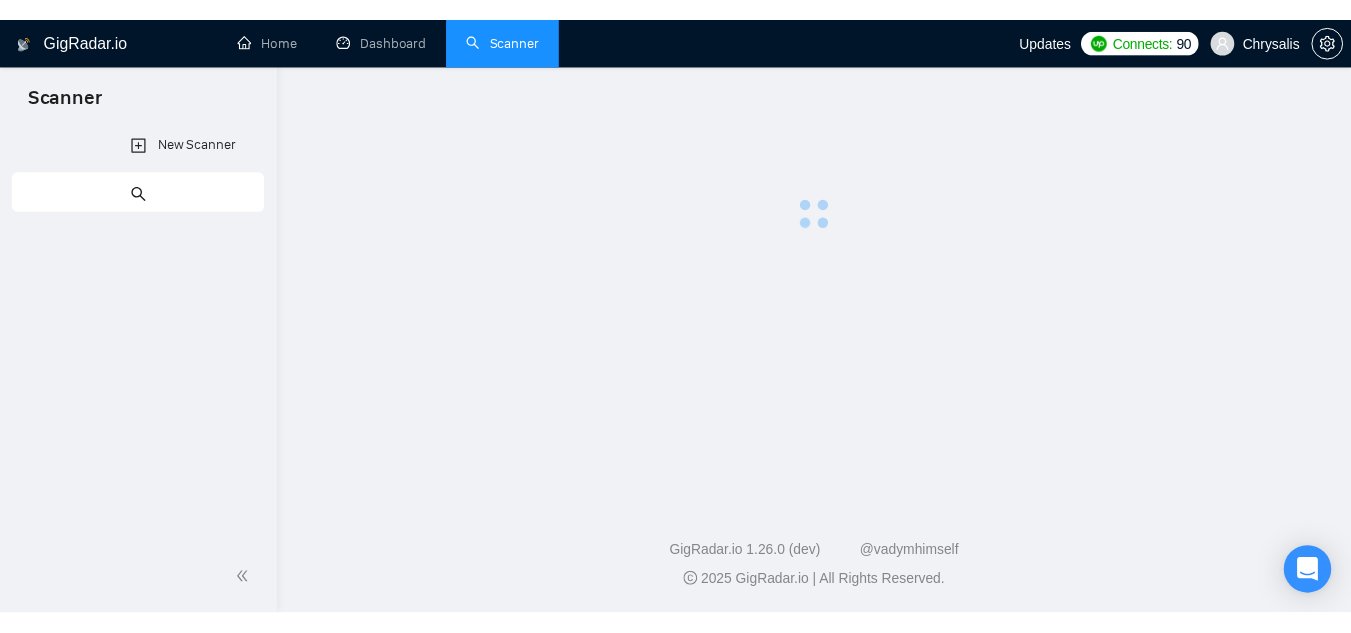 scroll, scrollTop: 0, scrollLeft: 0, axis: both 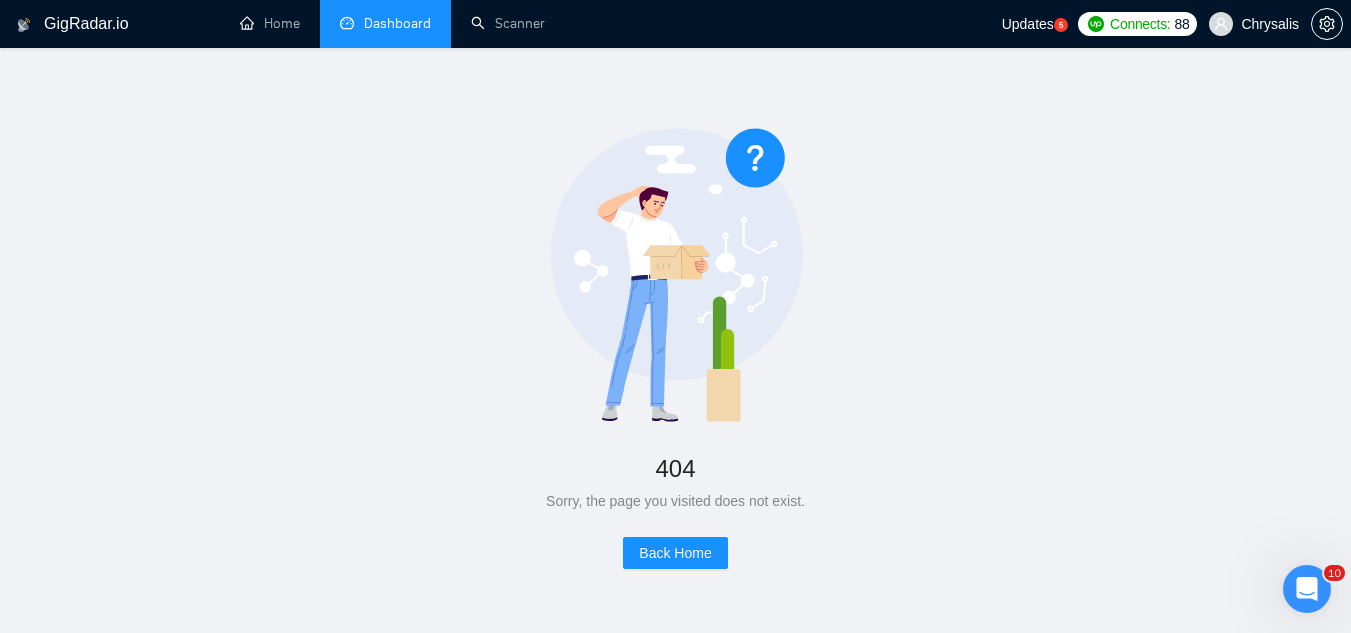 click on "Dashboard" at bounding box center (385, 23) 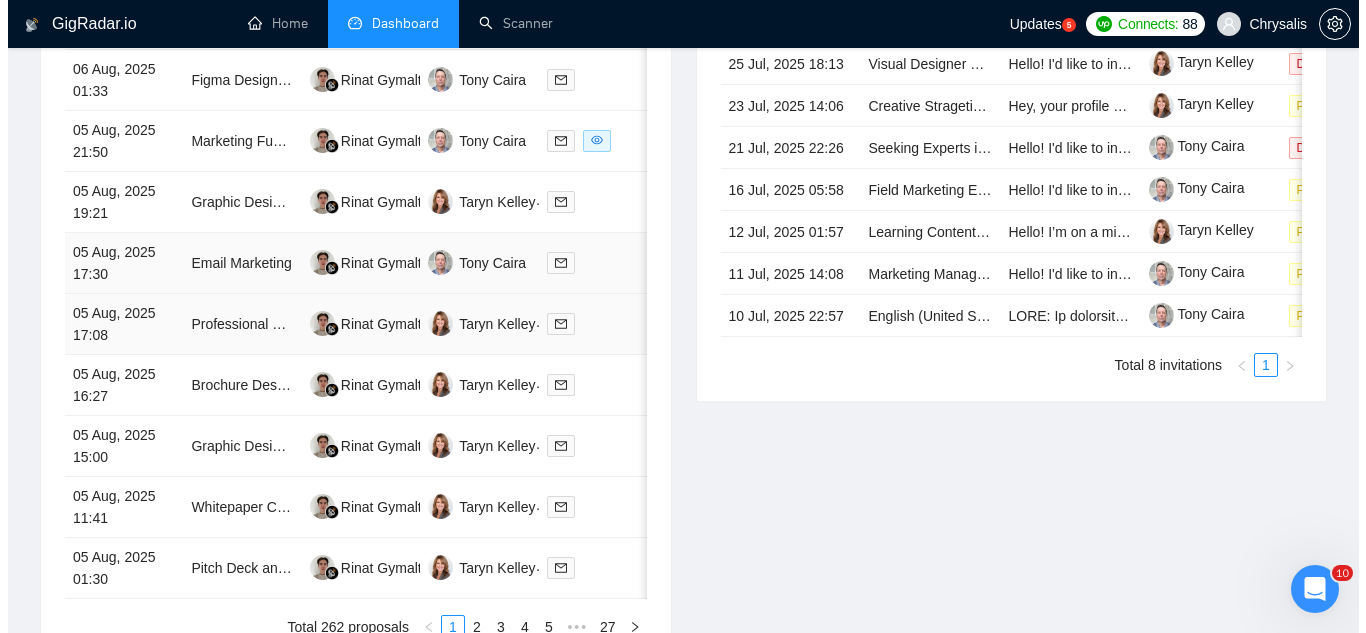scroll, scrollTop: 700, scrollLeft: 0, axis: vertical 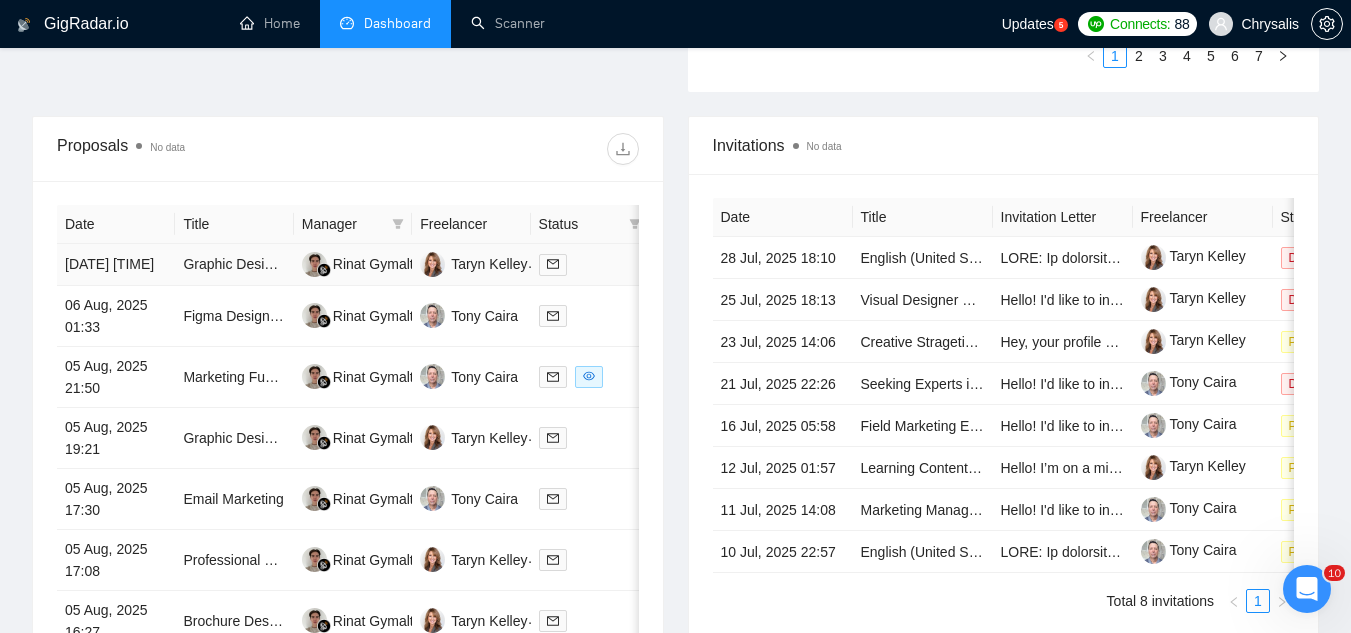 click on "Graphic Designer for Social Media Ad creatives" at bounding box center (234, 265) 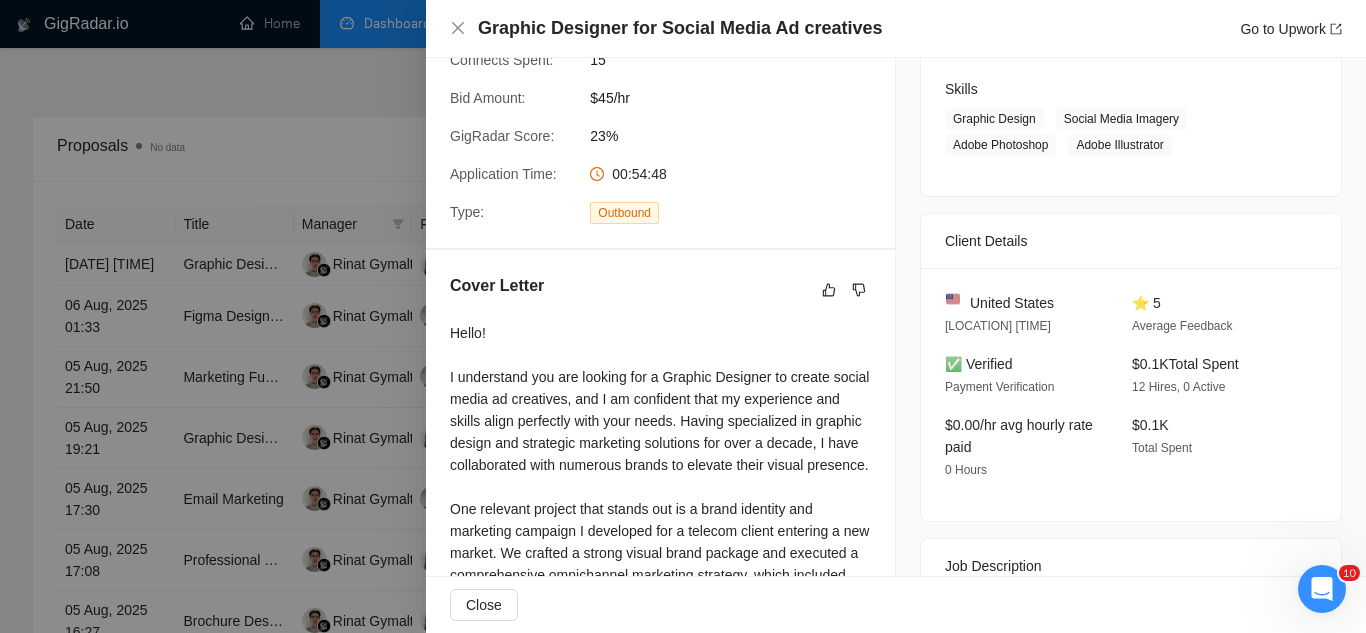 scroll, scrollTop: 0, scrollLeft: 0, axis: both 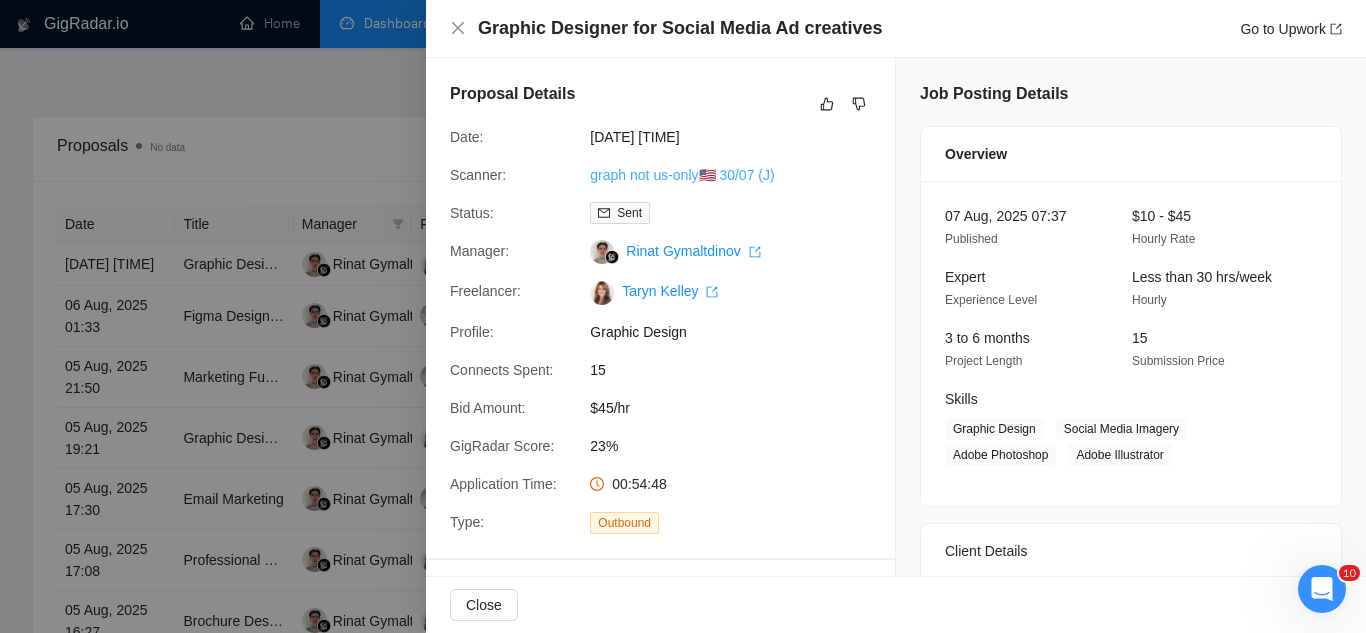 click on "graph not us-only🇺🇸 30/07 (J)" at bounding box center (682, 175) 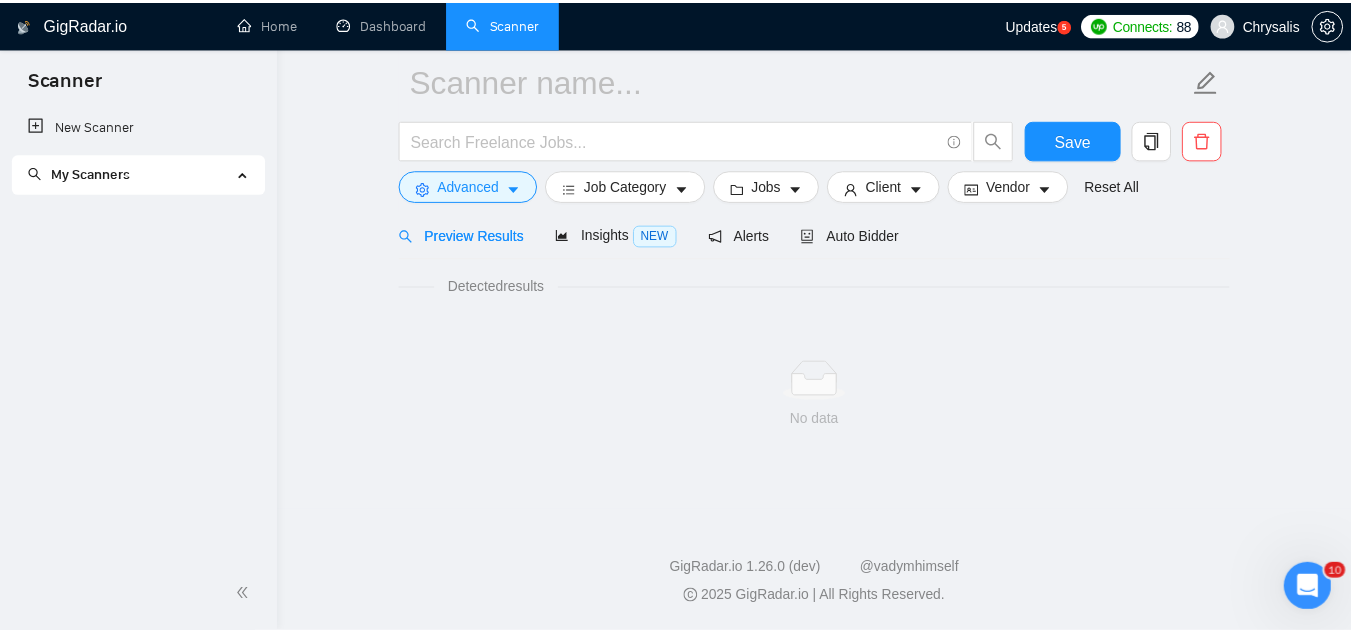 scroll, scrollTop: 80, scrollLeft: 0, axis: vertical 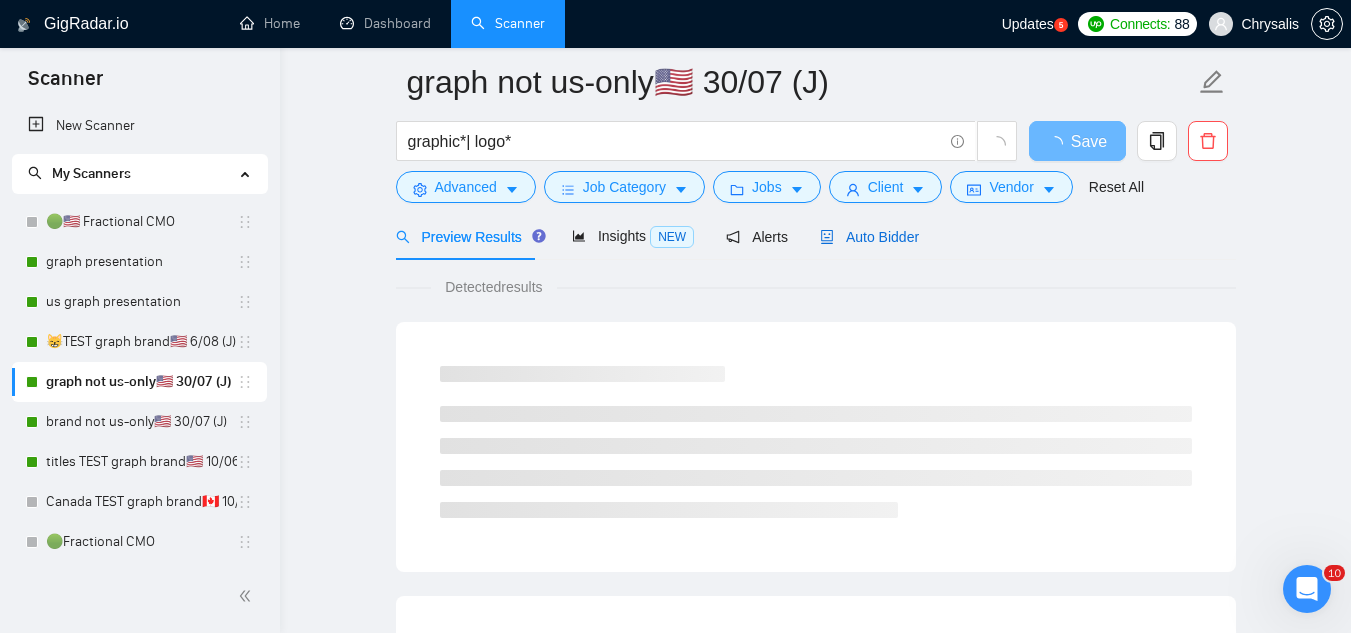 click on "Auto Bidder" at bounding box center [869, 237] 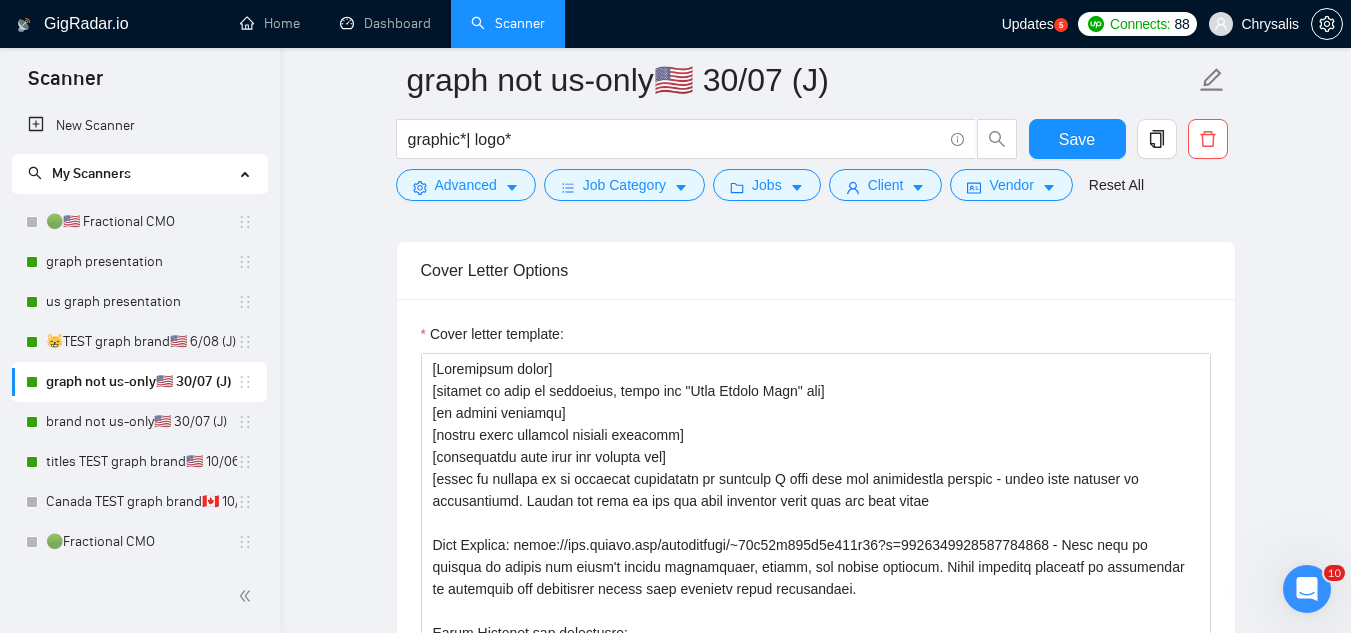 scroll, scrollTop: 2380, scrollLeft: 0, axis: vertical 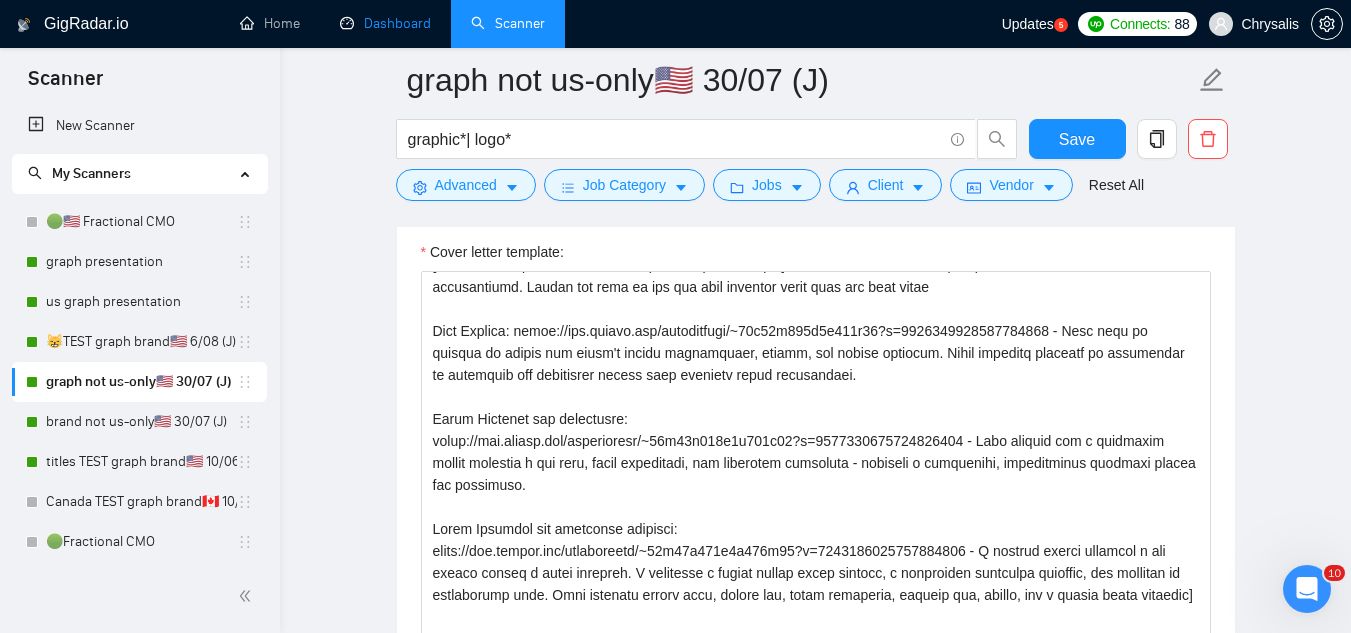 click on "Dashboard" at bounding box center [385, 23] 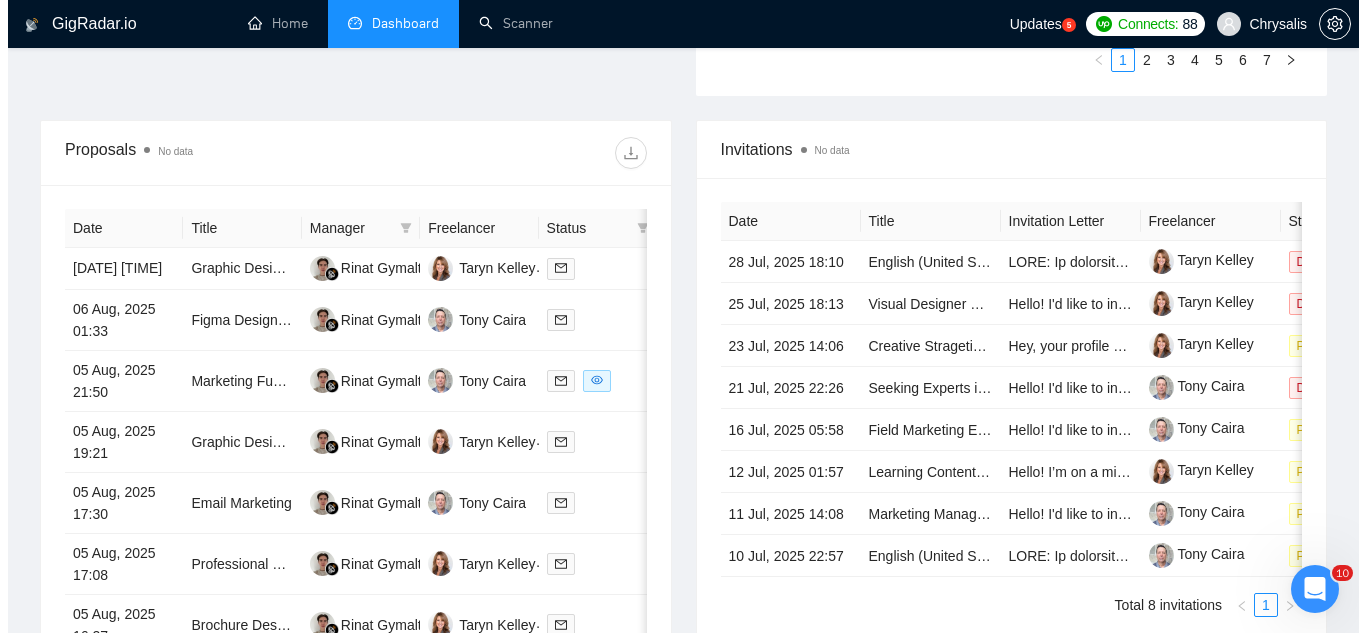 scroll, scrollTop: 902, scrollLeft: 0, axis: vertical 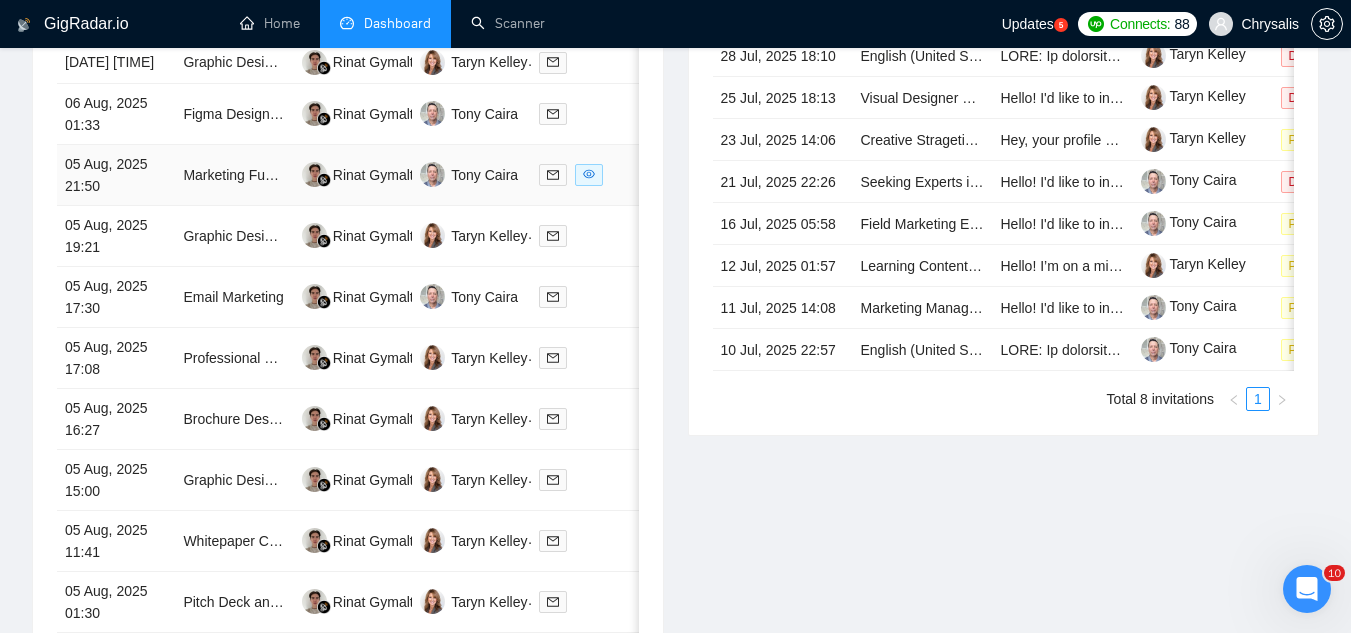 click on "Marketing Funnel Setup with Email and Manychat" at bounding box center [234, 175] 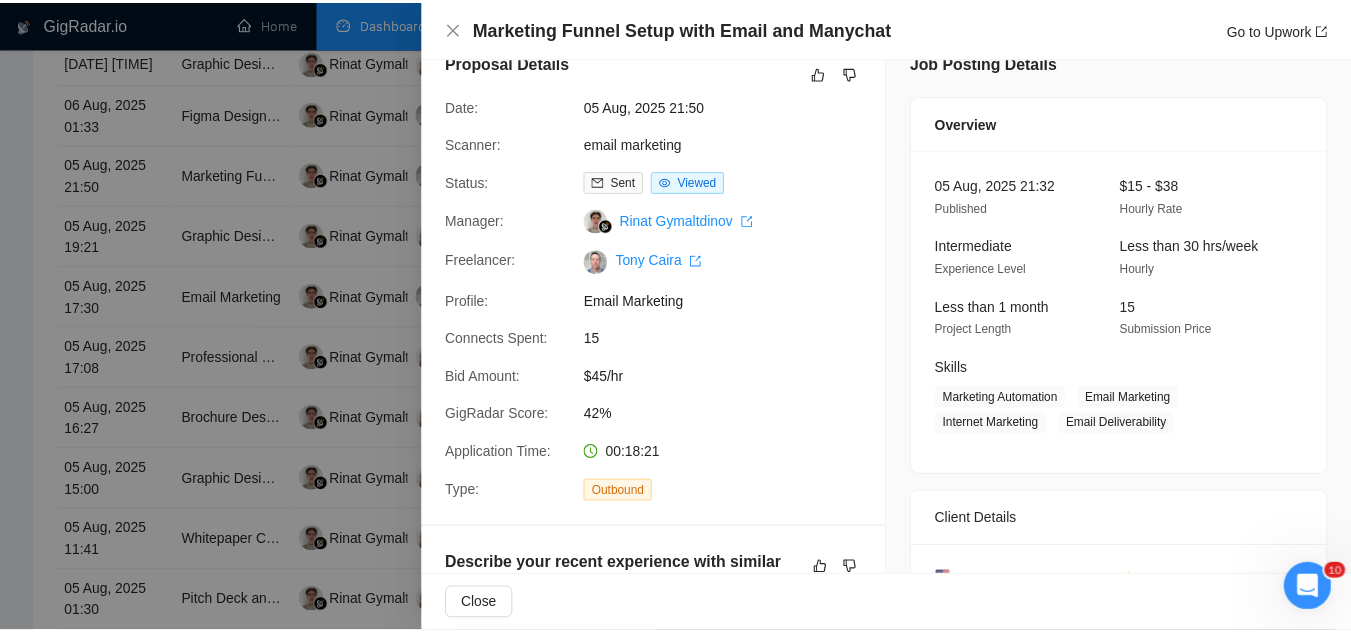 scroll, scrollTop: 0, scrollLeft: 0, axis: both 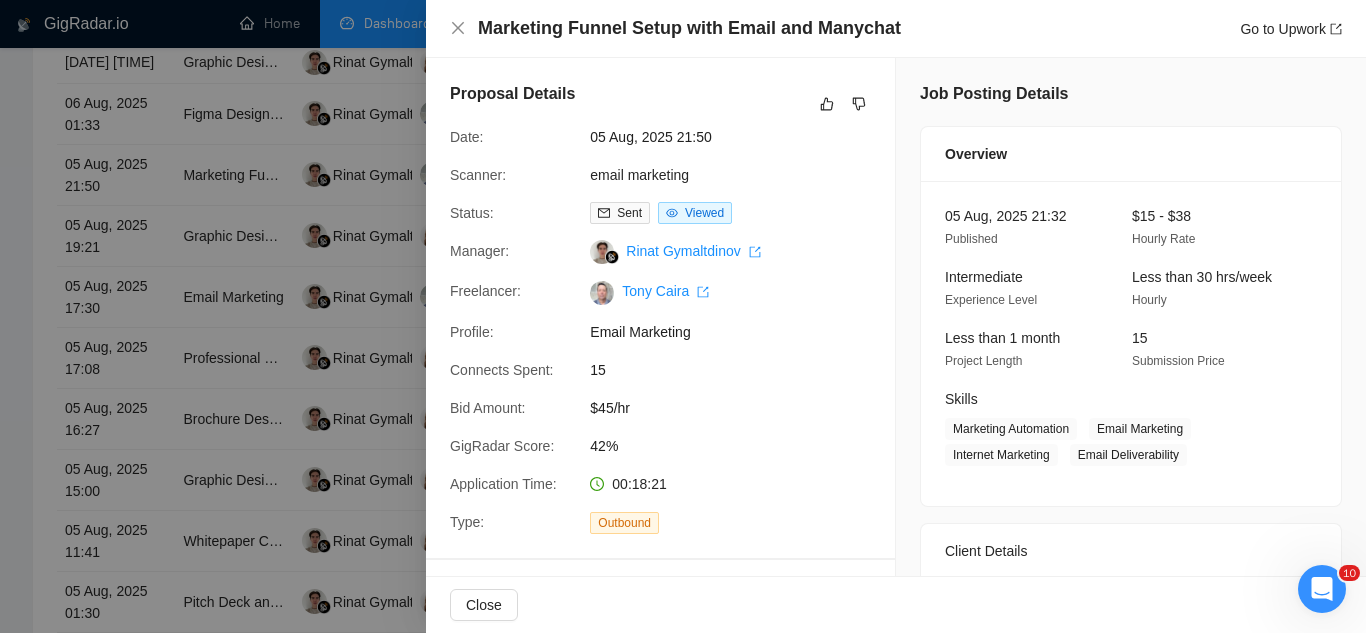 click at bounding box center (683, 316) 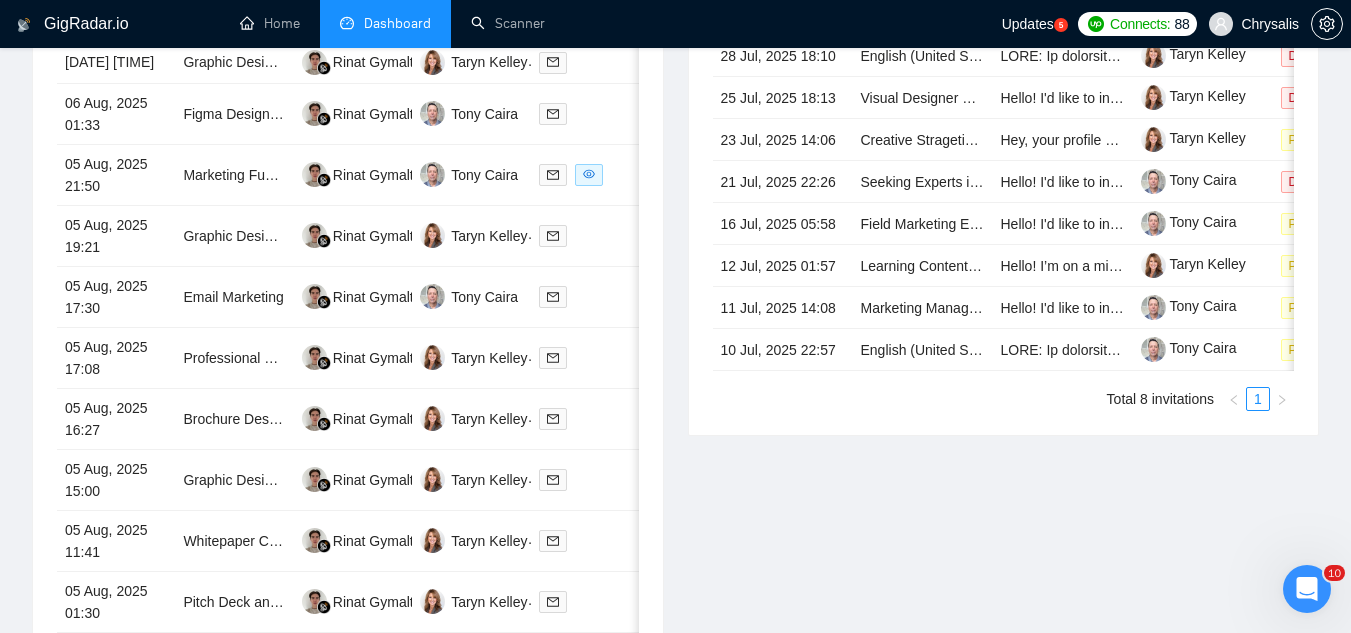 scroll, scrollTop: 602, scrollLeft: 0, axis: vertical 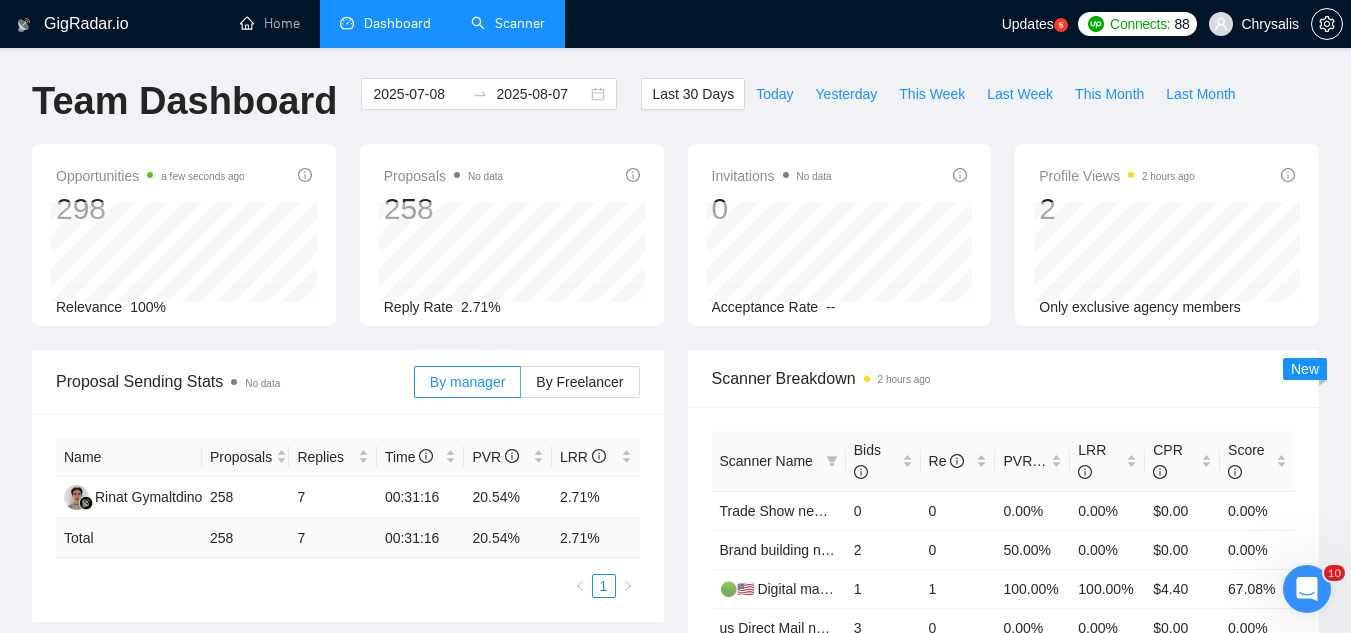 click on "Scanner" at bounding box center (508, 23) 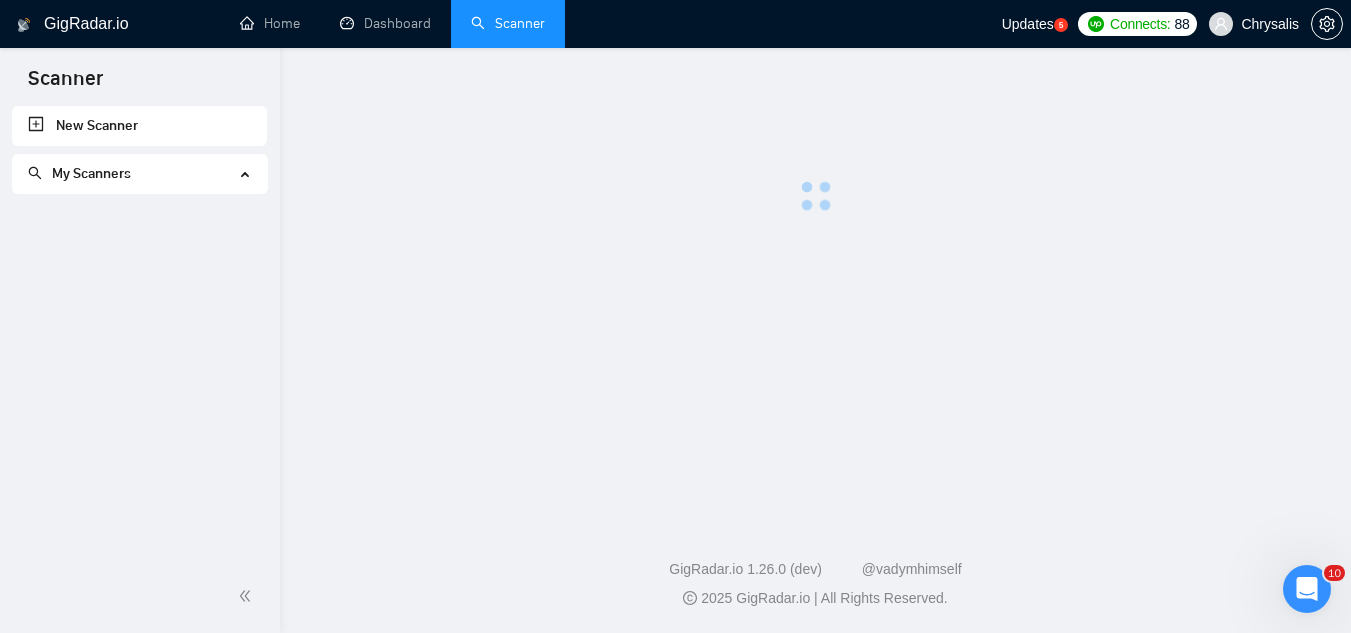 scroll, scrollTop: 0, scrollLeft: 0, axis: both 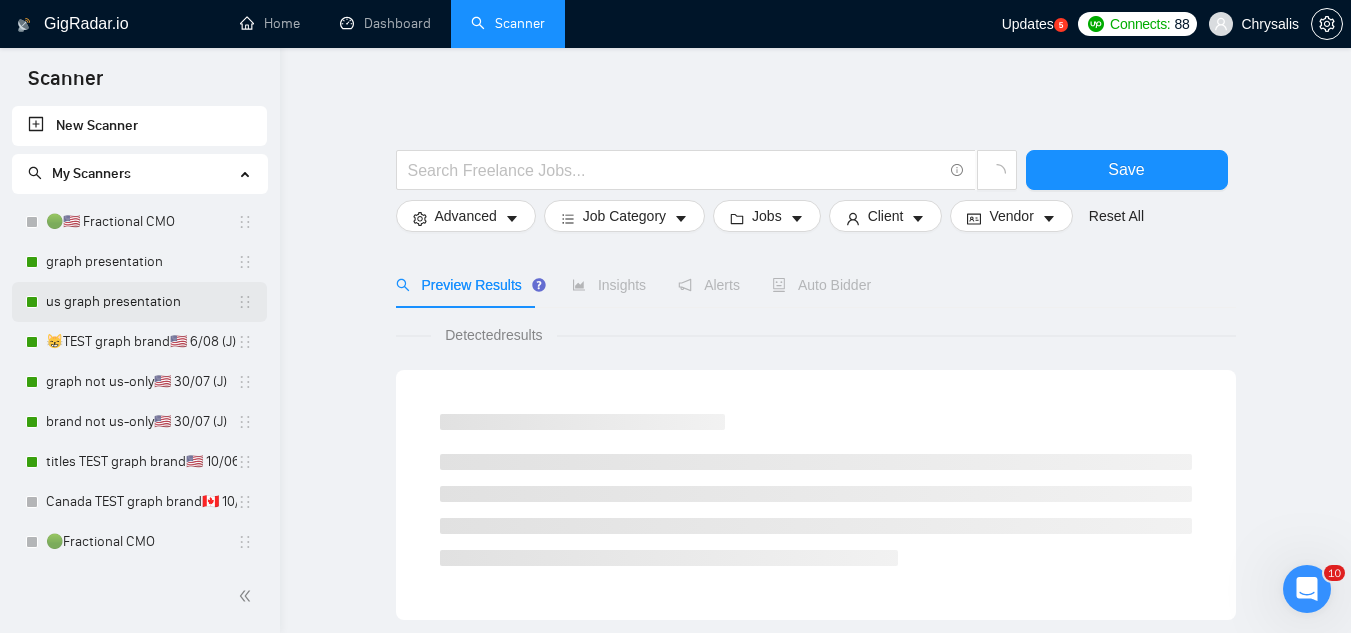 click on "us graph presentation" at bounding box center [141, 302] 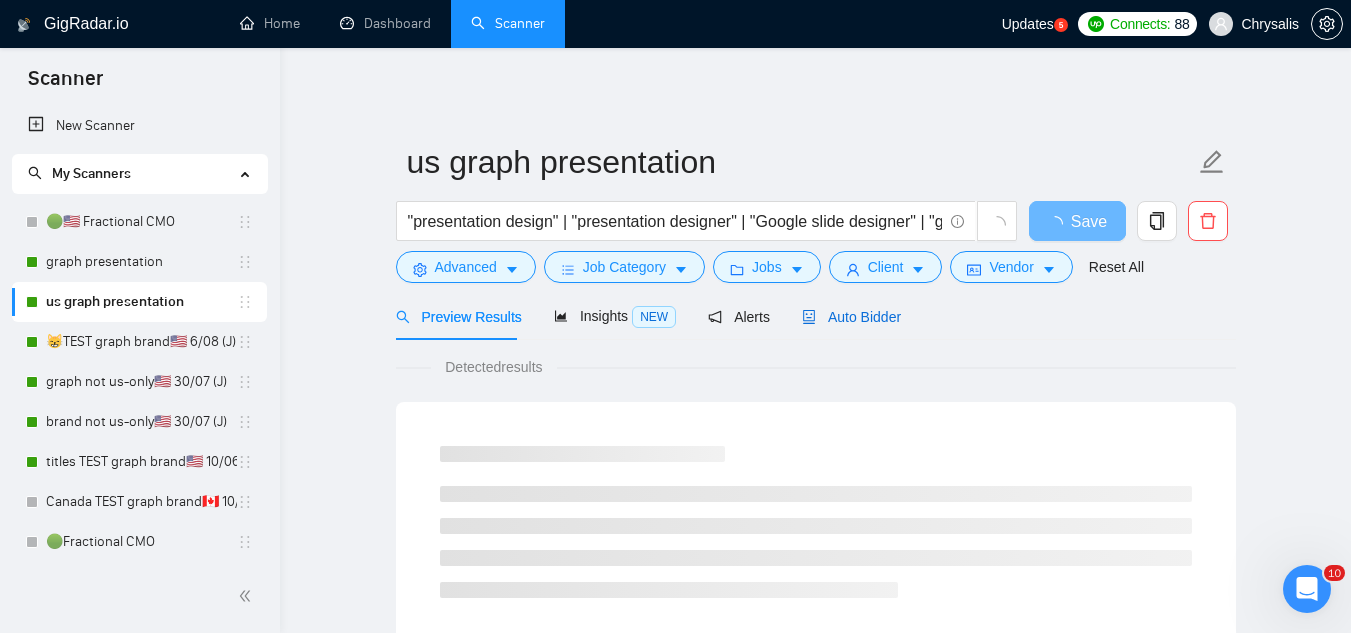 click on "Auto Bidder" at bounding box center [851, 317] 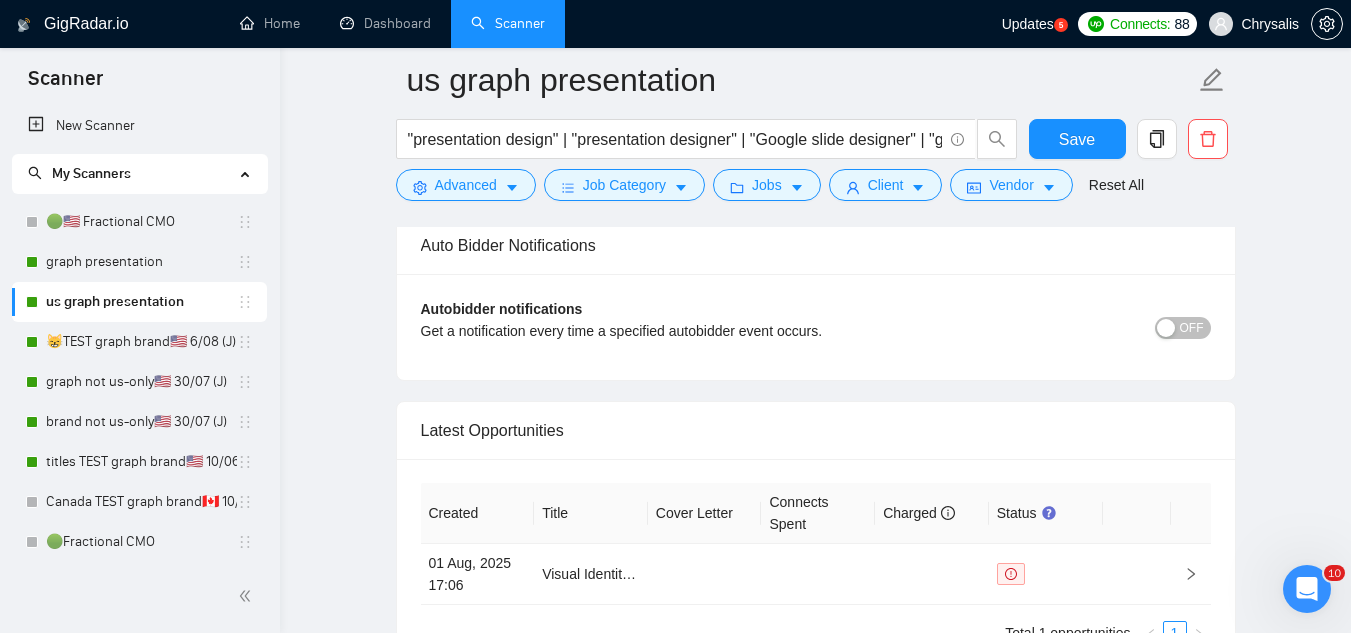scroll, scrollTop: 5028, scrollLeft: 0, axis: vertical 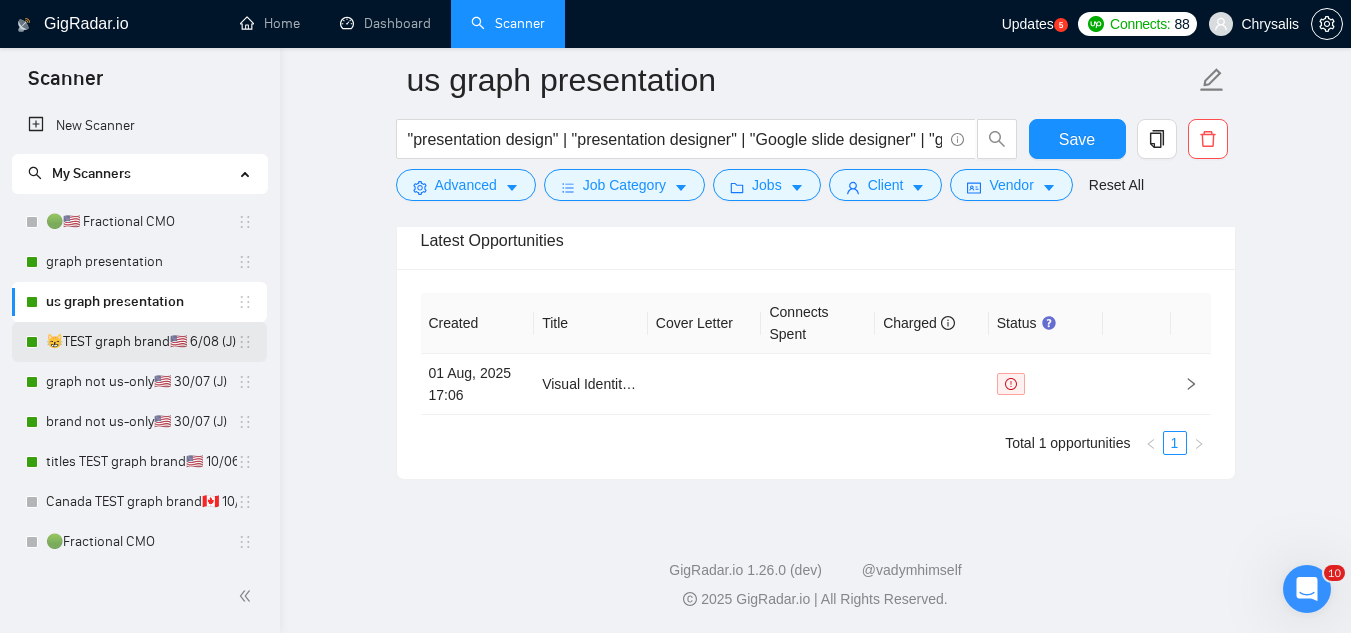 click on "😸TEST graph brand🇺🇸 6/08 (J)" at bounding box center (141, 342) 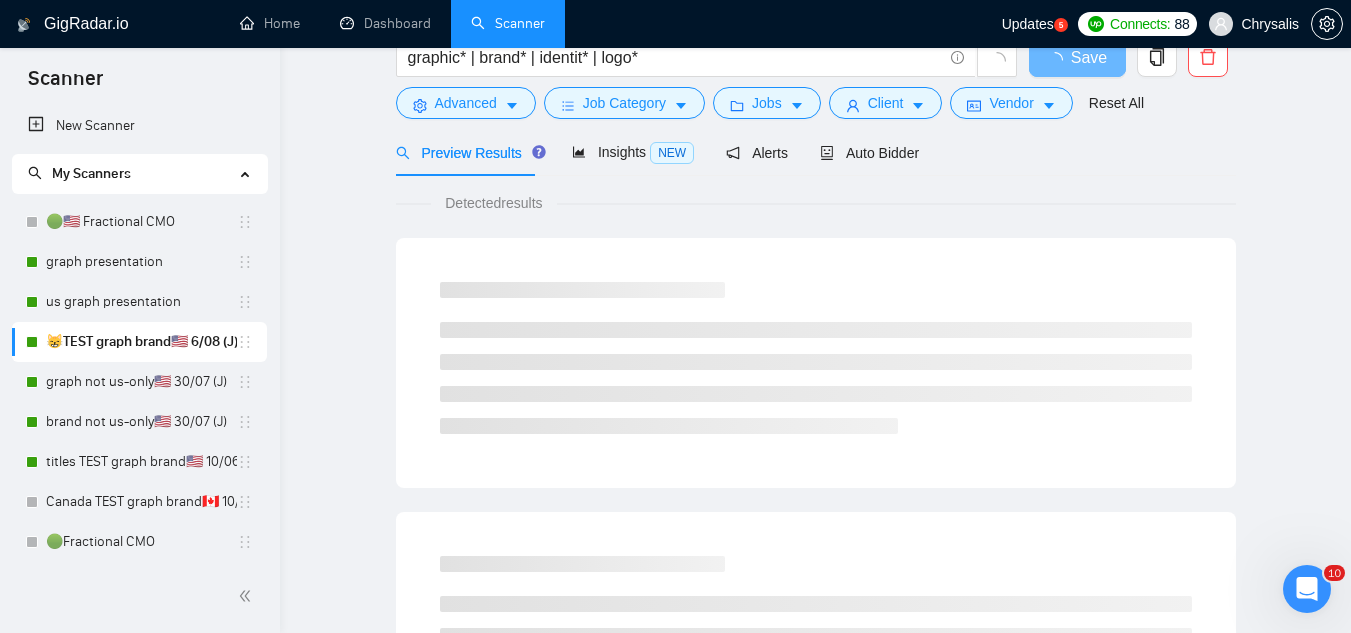 scroll, scrollTop: 0, scrollLeft: 0, axis: both 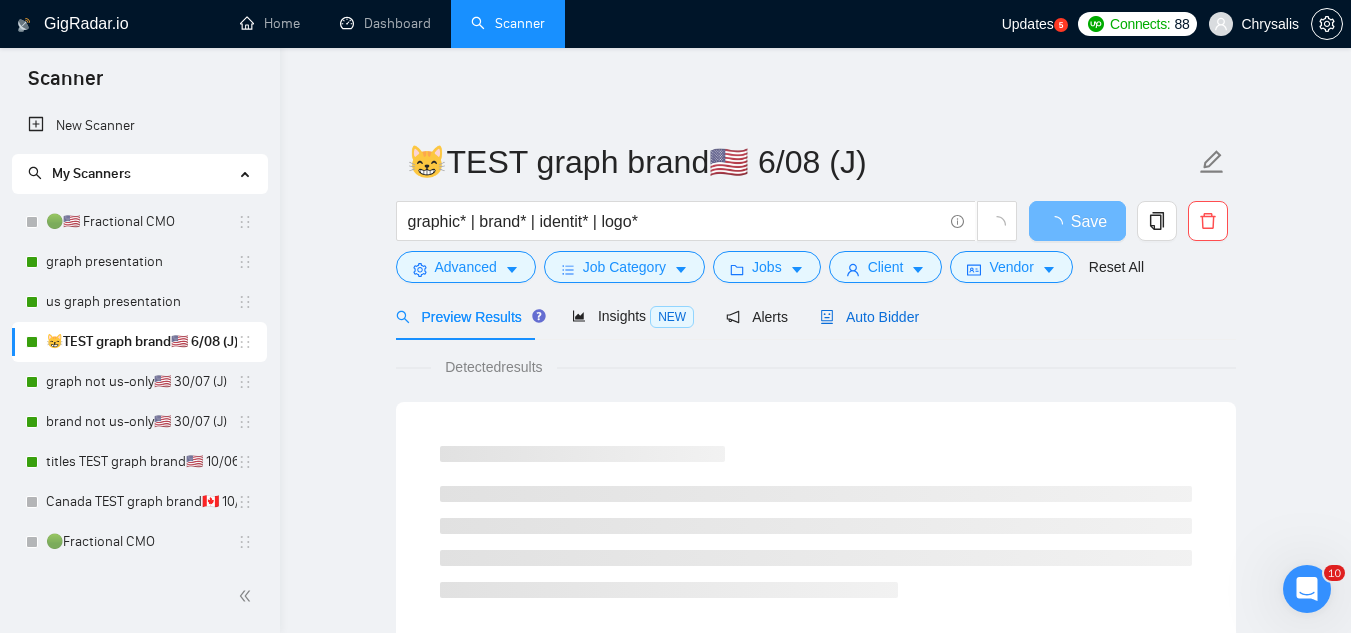 click on "Auto Bidder" at bounding box center (869, 317) 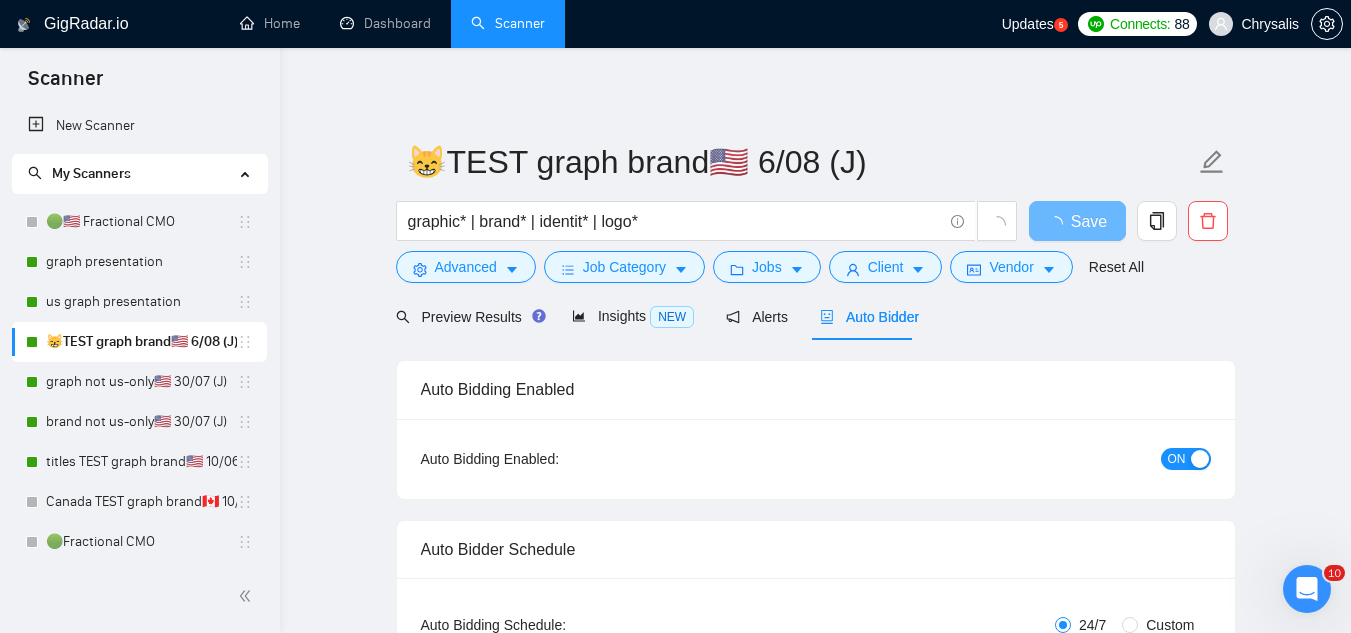 type 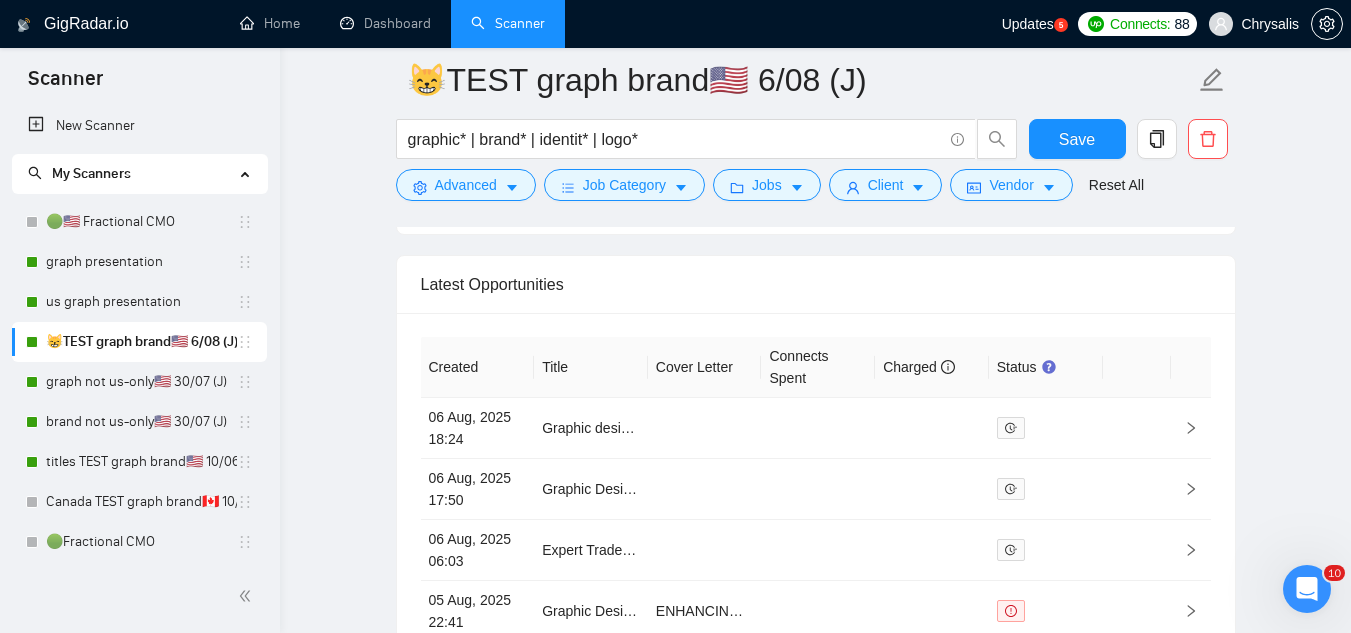 scroll, scrollTop: 5300, scrollLeft: 0, axis: vertical 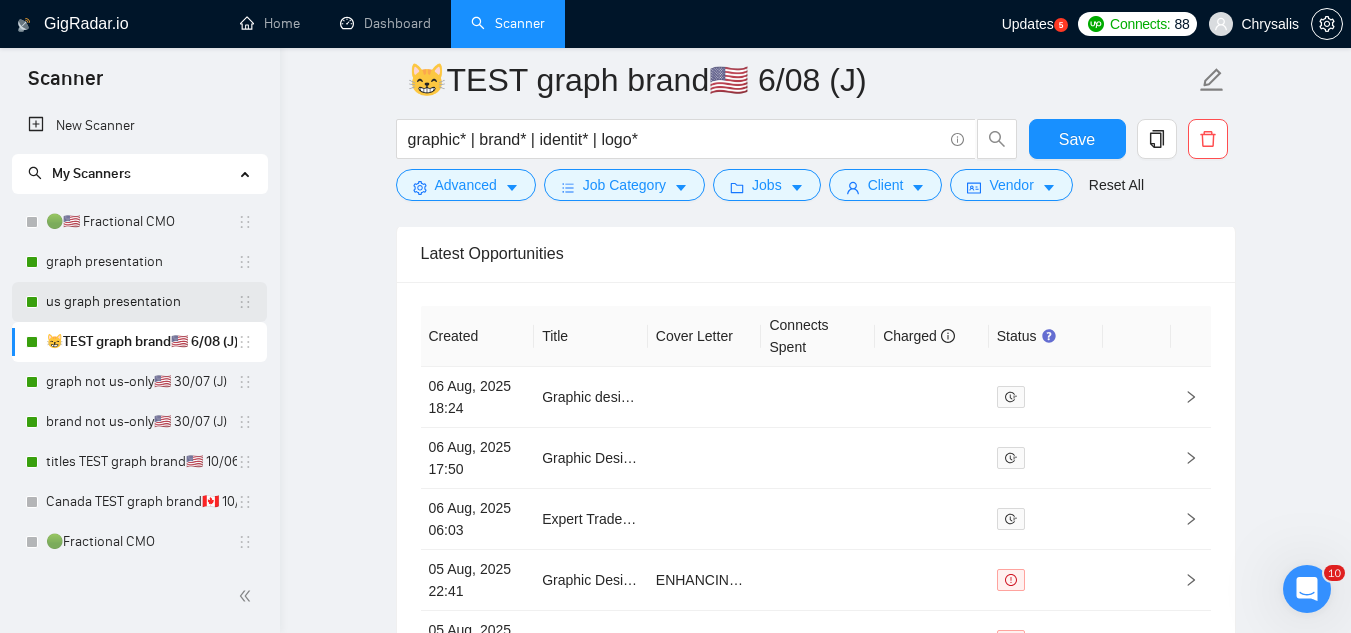 click on "us graph presentation" at bounding box center [141, 302] 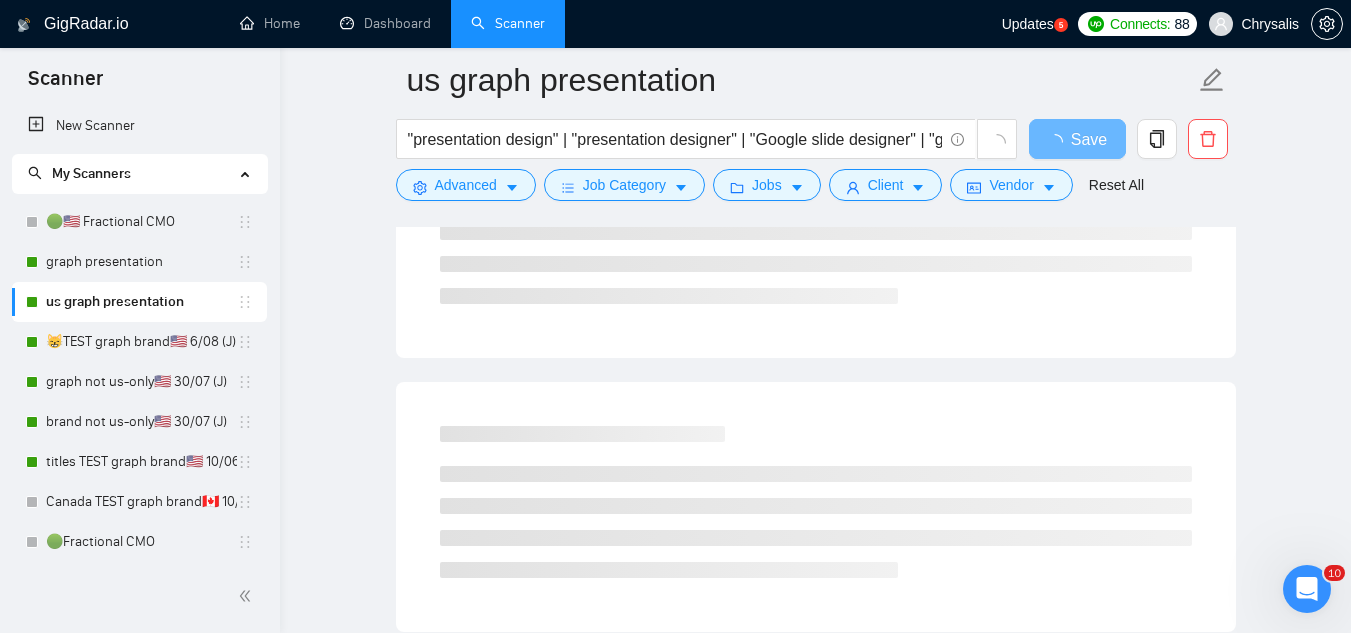 scroll, scrollTop: 0, scrollLeft: 0, axis: both 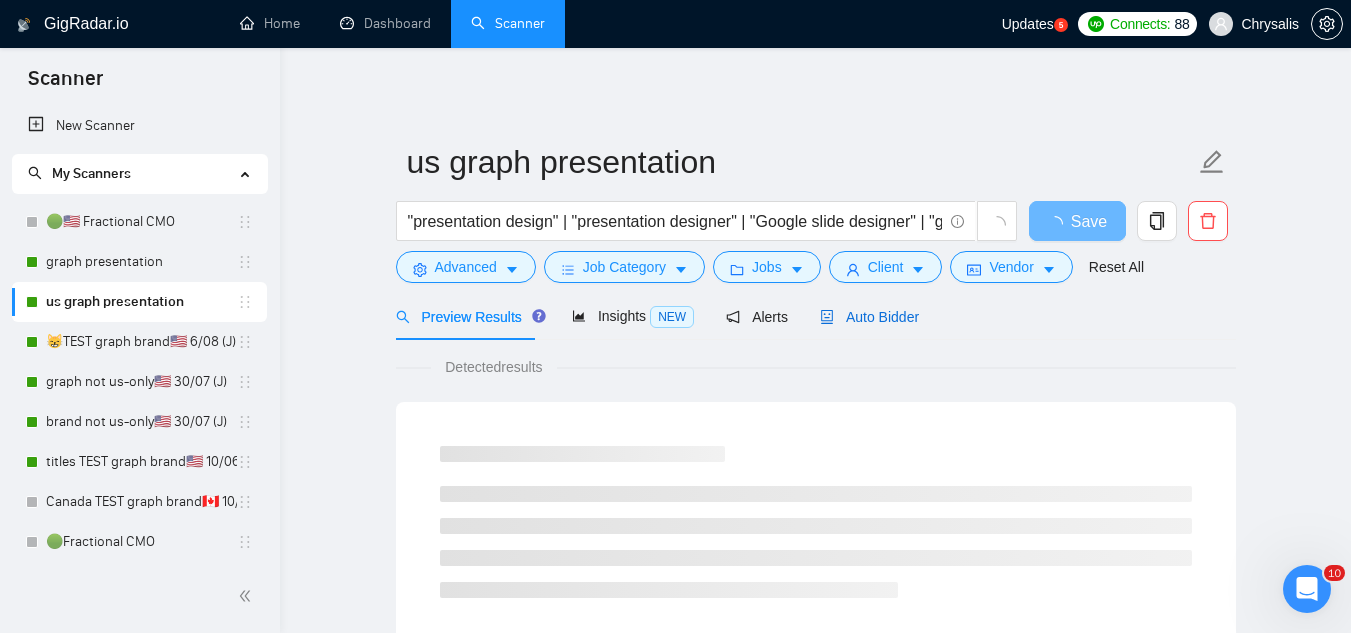 click on "Auto Bidder" at bounding box center [869, 317] 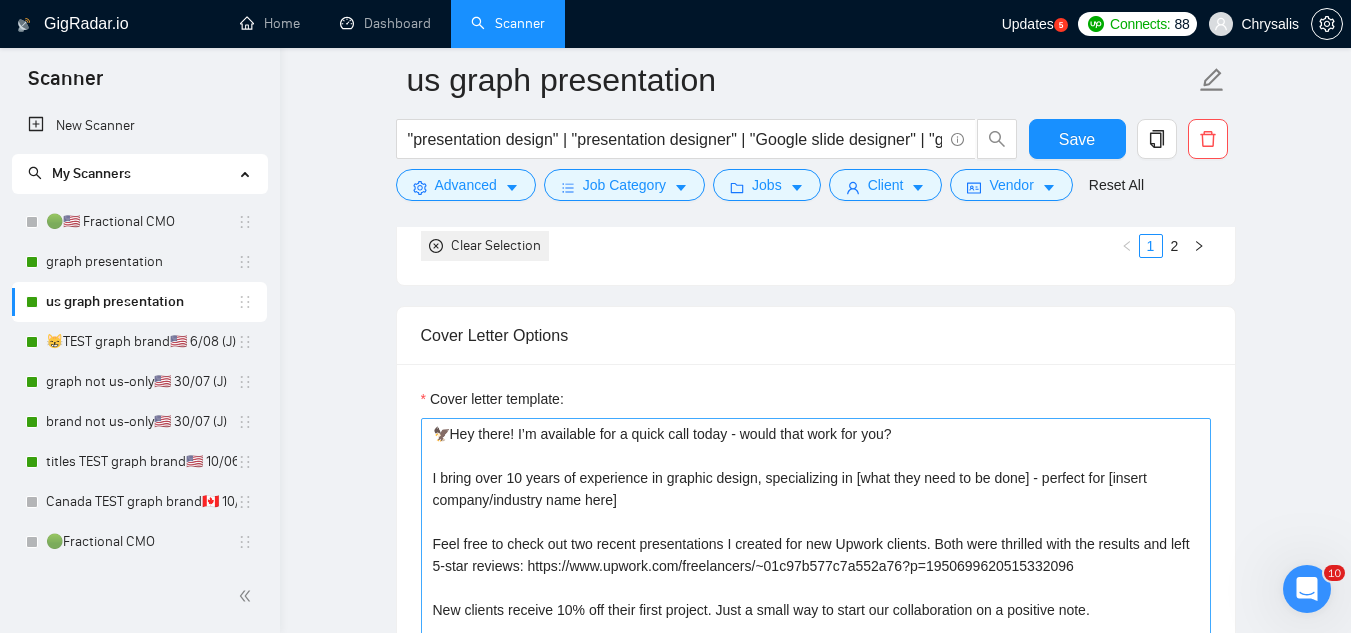 scroll, scrollTop: 2200, scrollLeft: 0, axis: vertical 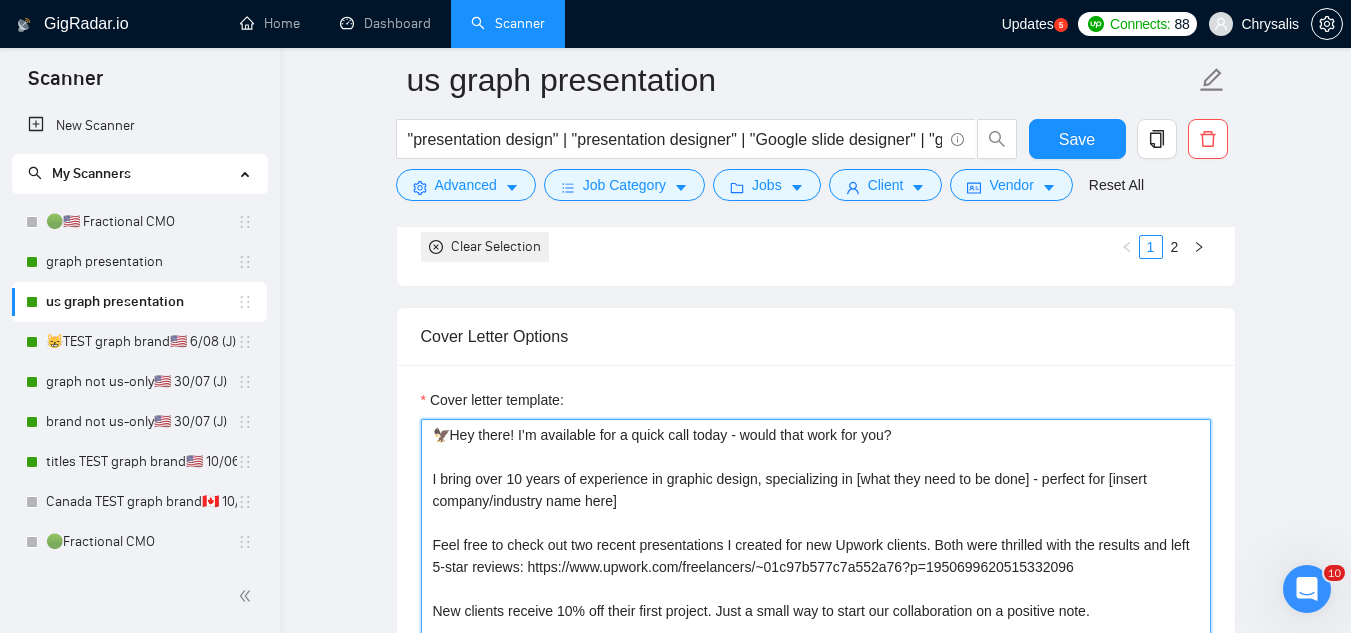 click on "🦅Hey there! I’m available for a quick call today - would that work for you?
I bring over 10 years of experience in graphic design, specializing in [what they need to be done] - perfect for [insert company/industry name here]
Feel free to check out two recent presentations I created for new Upwork clients. Both were thrilled with the results and left 5-star reviews: https://www.upwork.com/freelancers/~01c97b577c7a552a76?p=1950699620515332096
New clients receive 10% off their first project. Just a small way to start our collaboration on a positive note.
So call or chat?
Taryn" at bounding box center [816, 644] 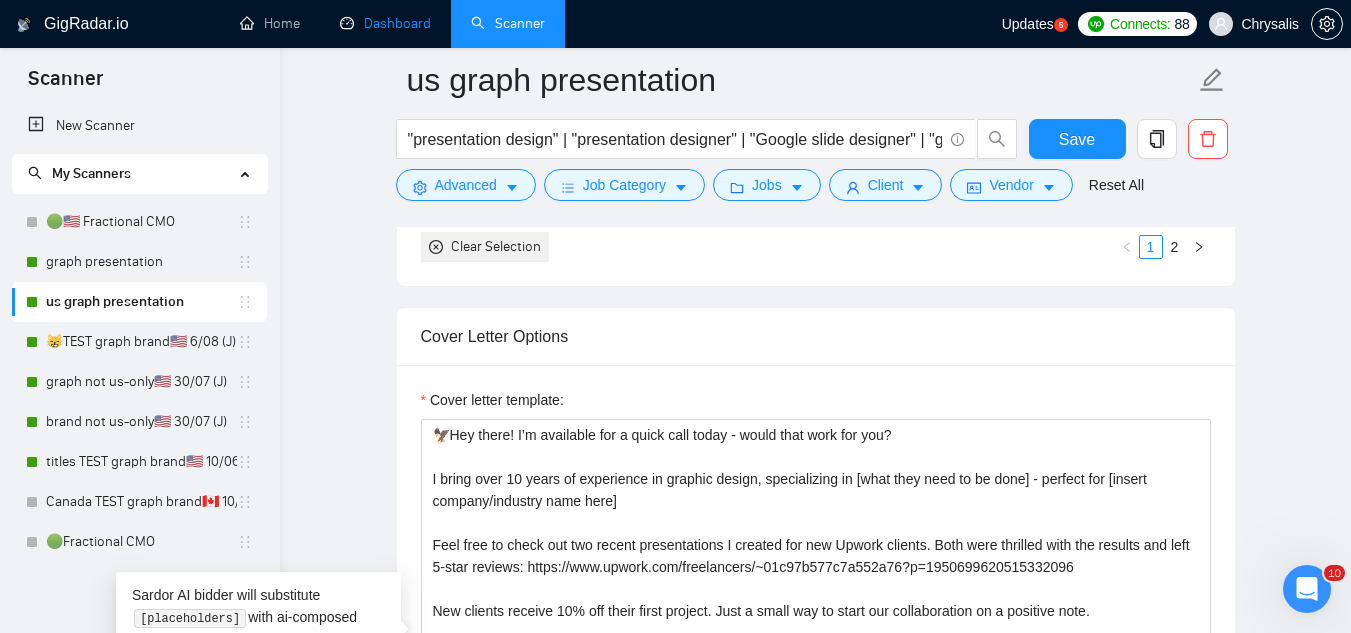 click on "Dashboard" at bounding box center [385, 23] 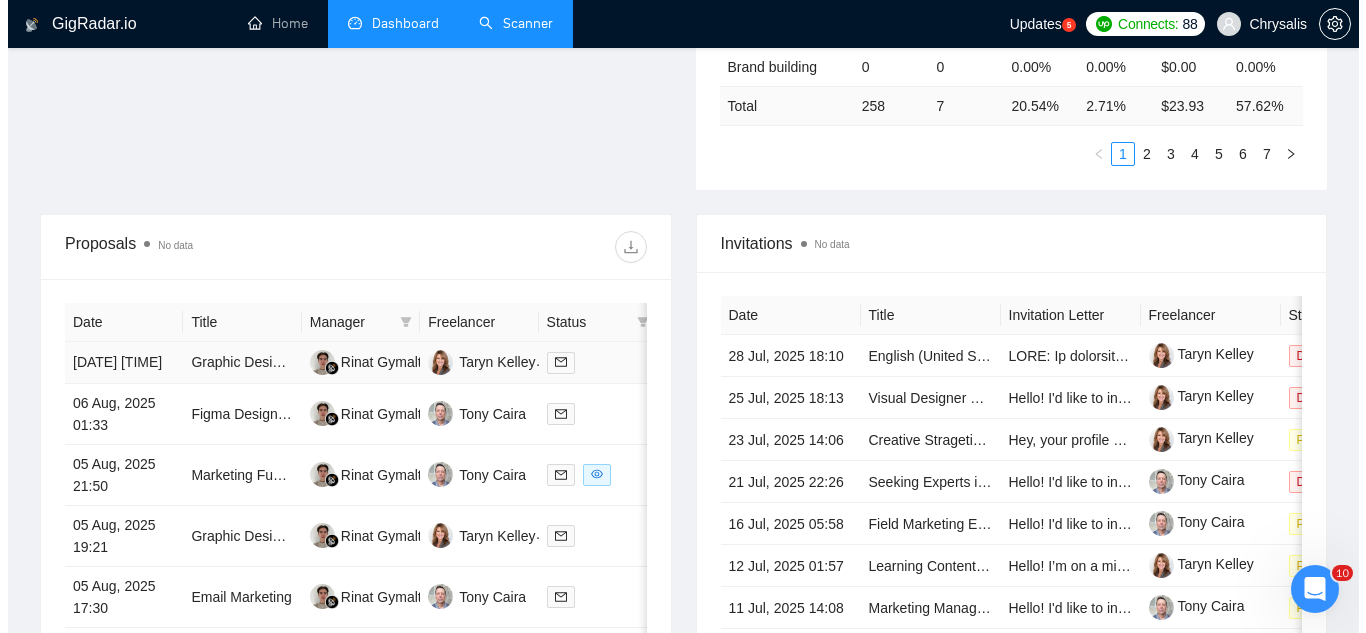 scroll, scrollTop: 702, scrollLeft: 0, axis: vertical 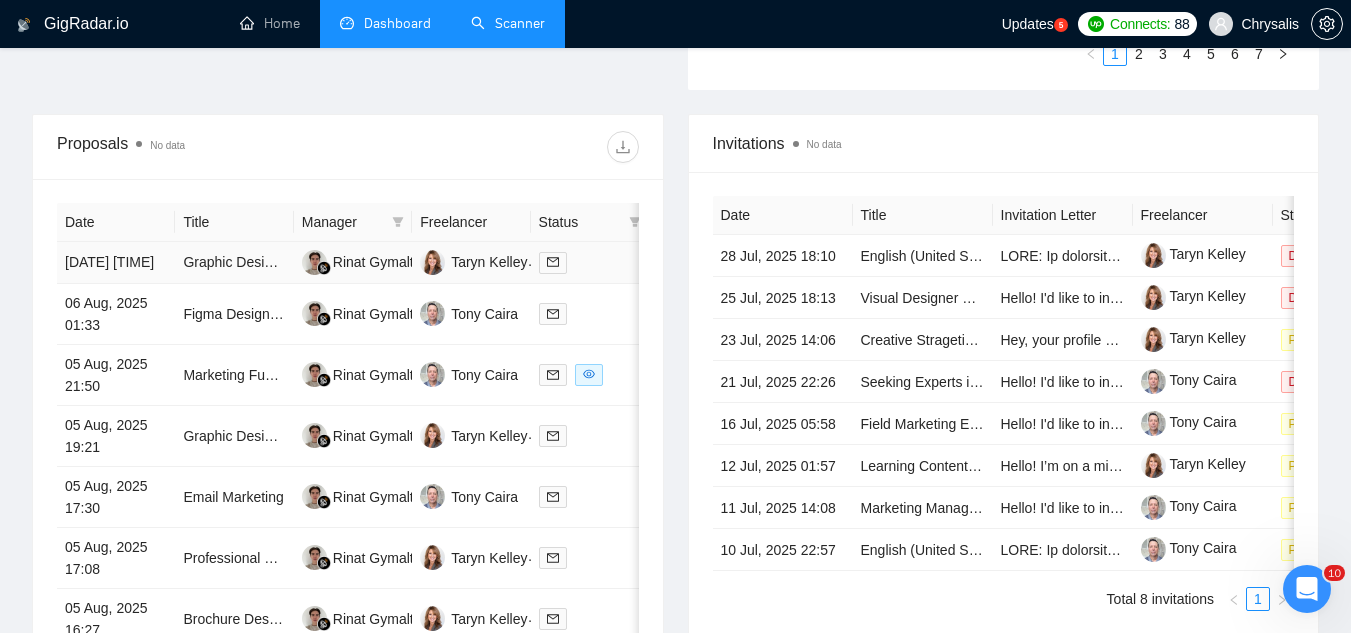click on "Graphic Designer for Social Media Ad creatives" at bounding box center [234, 263] 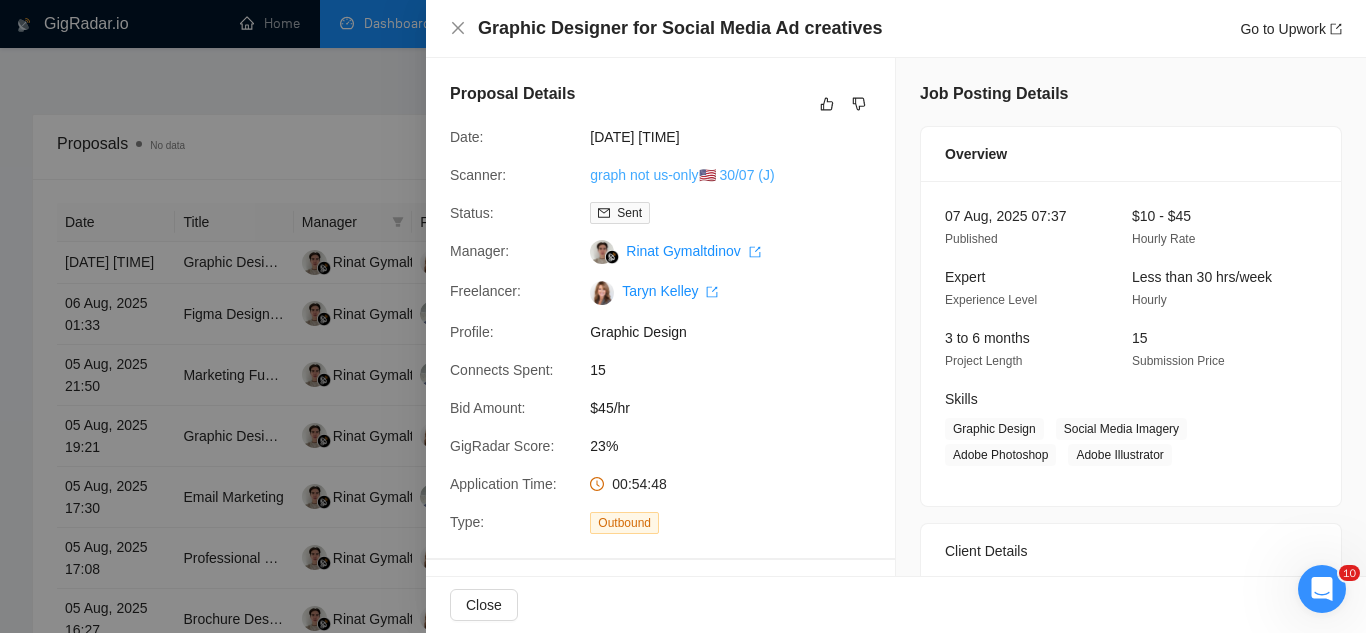 click on "graph not us-only🇺🇸 30/07 (J)" at bounding box center (682, 175) 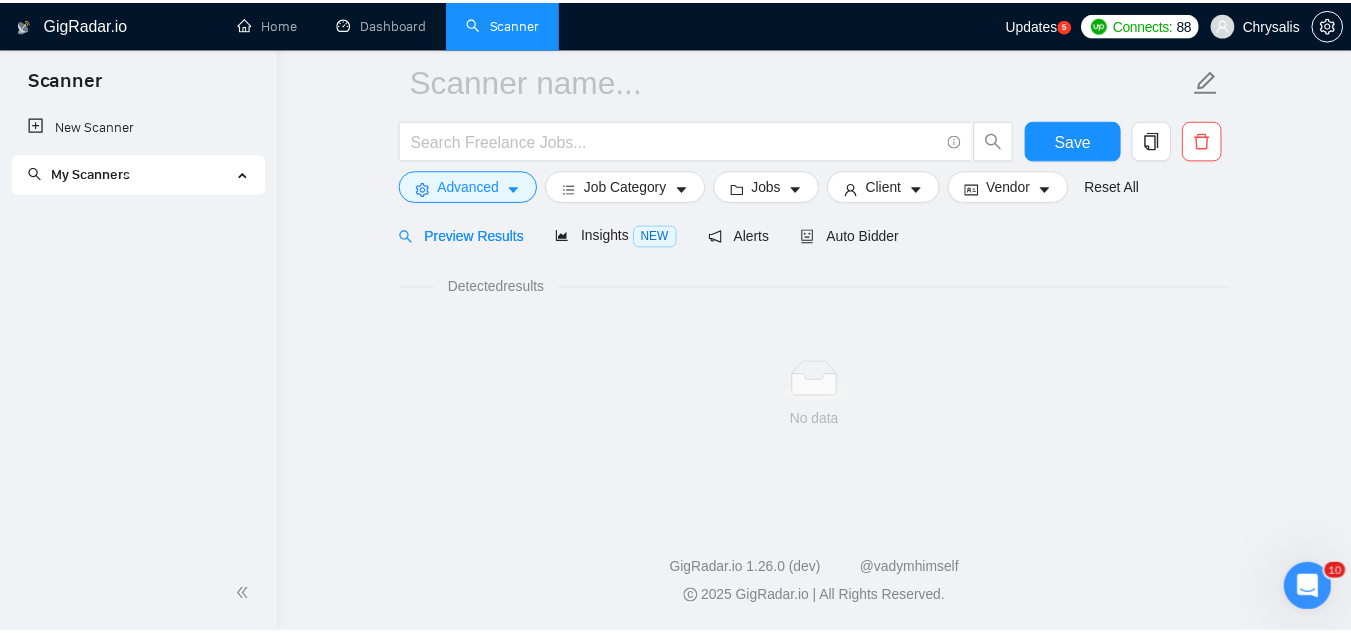 scroll, scrollTop: 80, scrollLeft: 0, axis: vertical 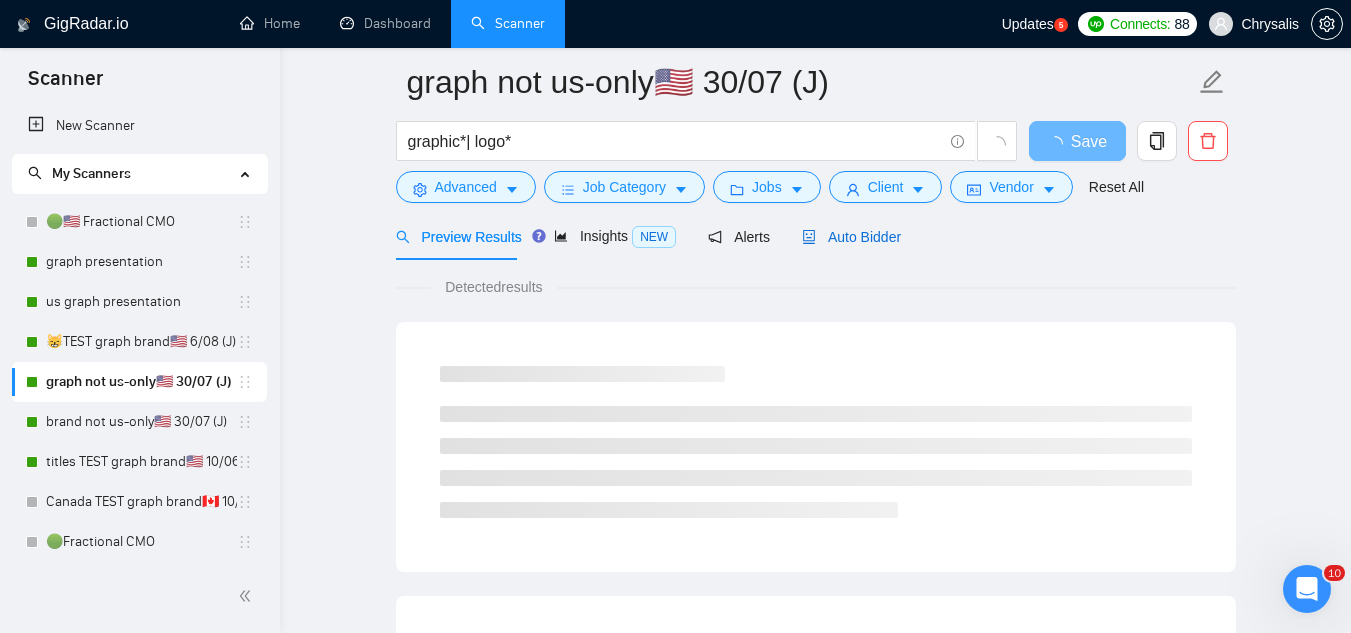 click on "Auto Bidder" at bounding box center (851, 237) 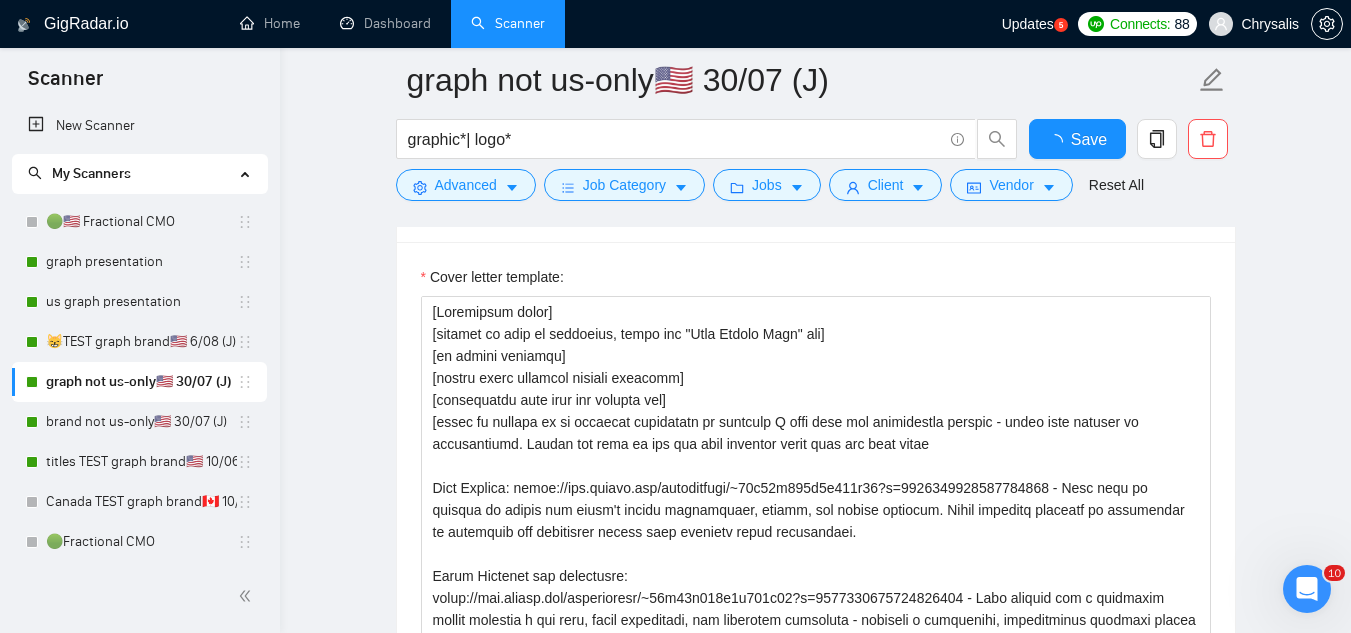 type 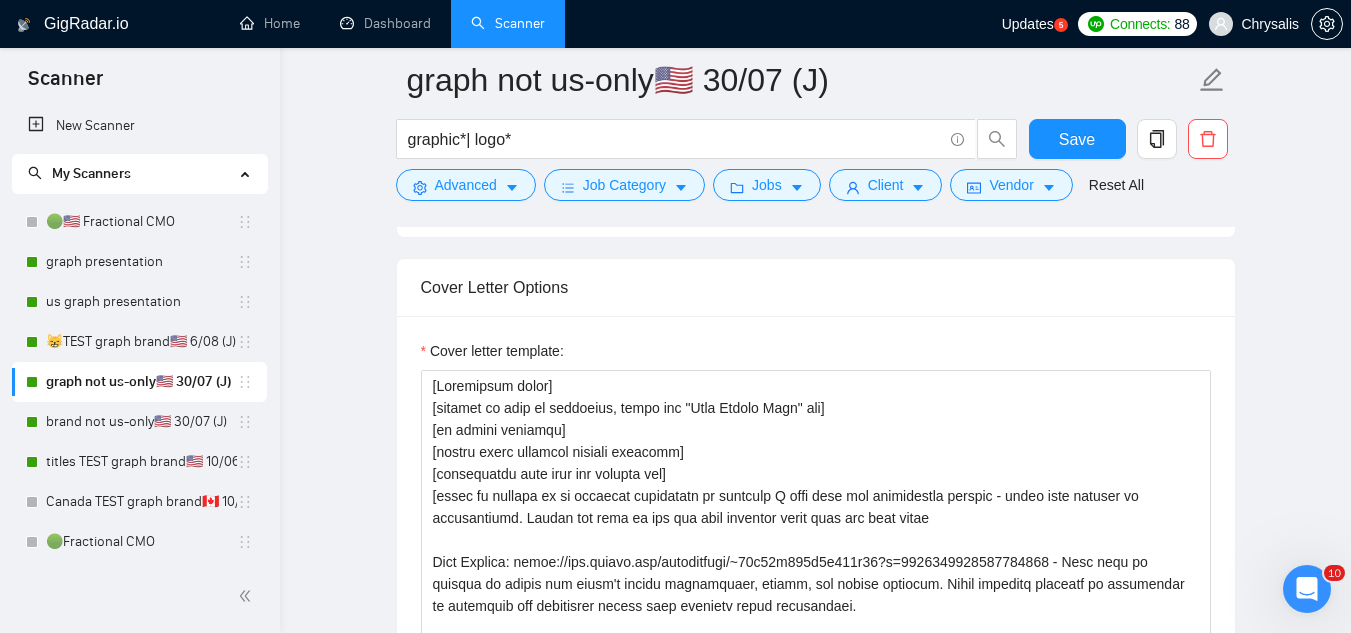 scroll, scrollTop: 2280, scrollLeft: 0, axis: vertical 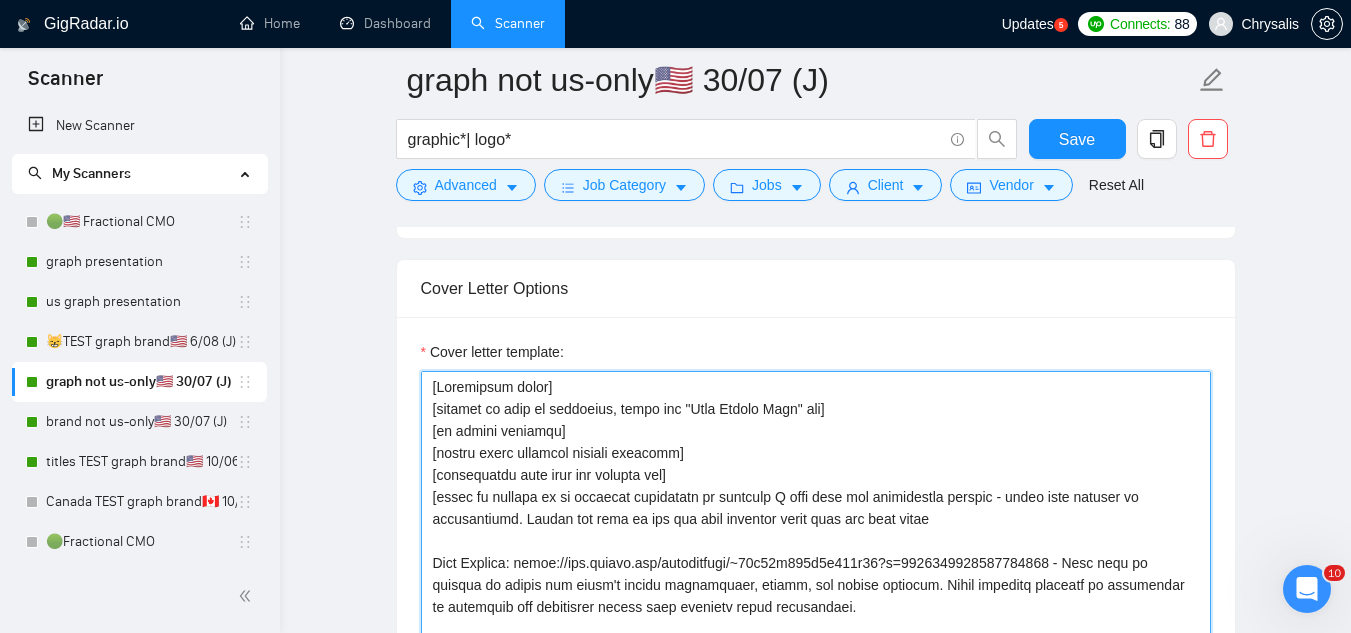 click on "Cover letter template:" at bounding box center [816, 596] 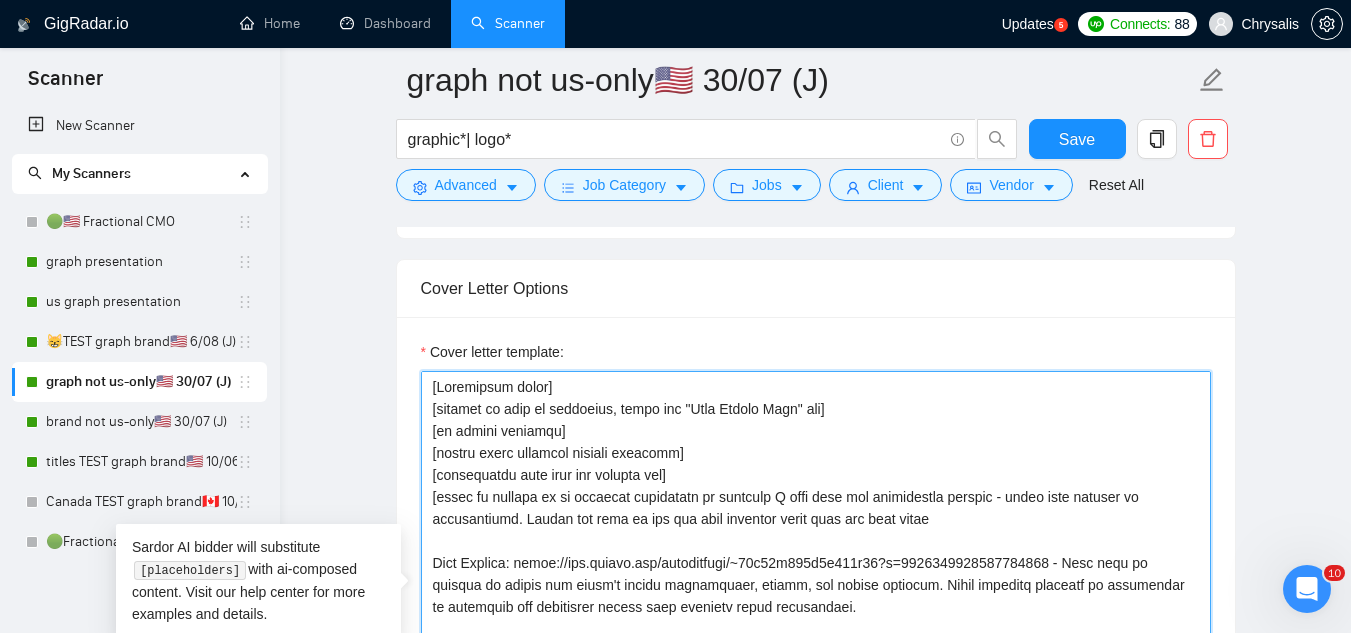 paste on "🦅HEY THERE! I’M AVAILABLE FOR A QUICK CALL TODAY - WOULD THAT WORK FOR YOU?
I BRING OVER 10 YEARS OF EXPERIENCE IN GRAPHIC DESIGN, SPECIALIZING IN [WHAT THEY NEED TO BE DONE] - PERFECT FOR [INSERT COMPANY/INDUSTRY NAME HERE]" 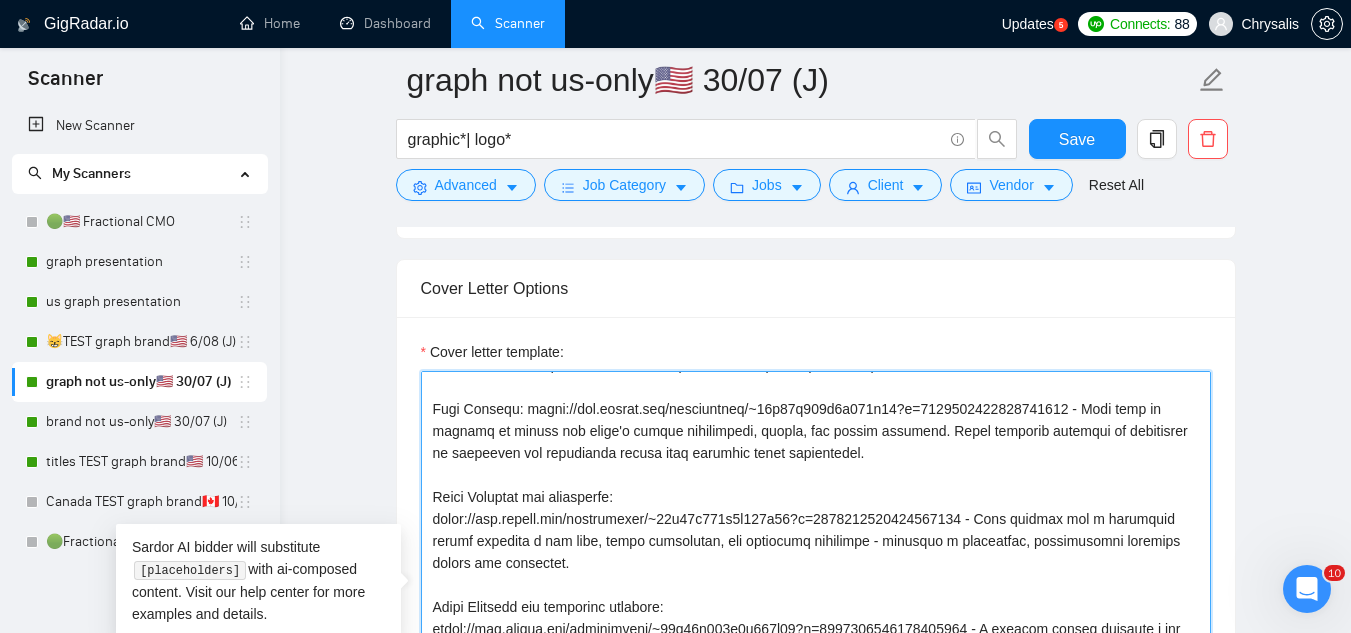 scroll, scrollTop: 176, scrollLeft: 0, axis: vertical 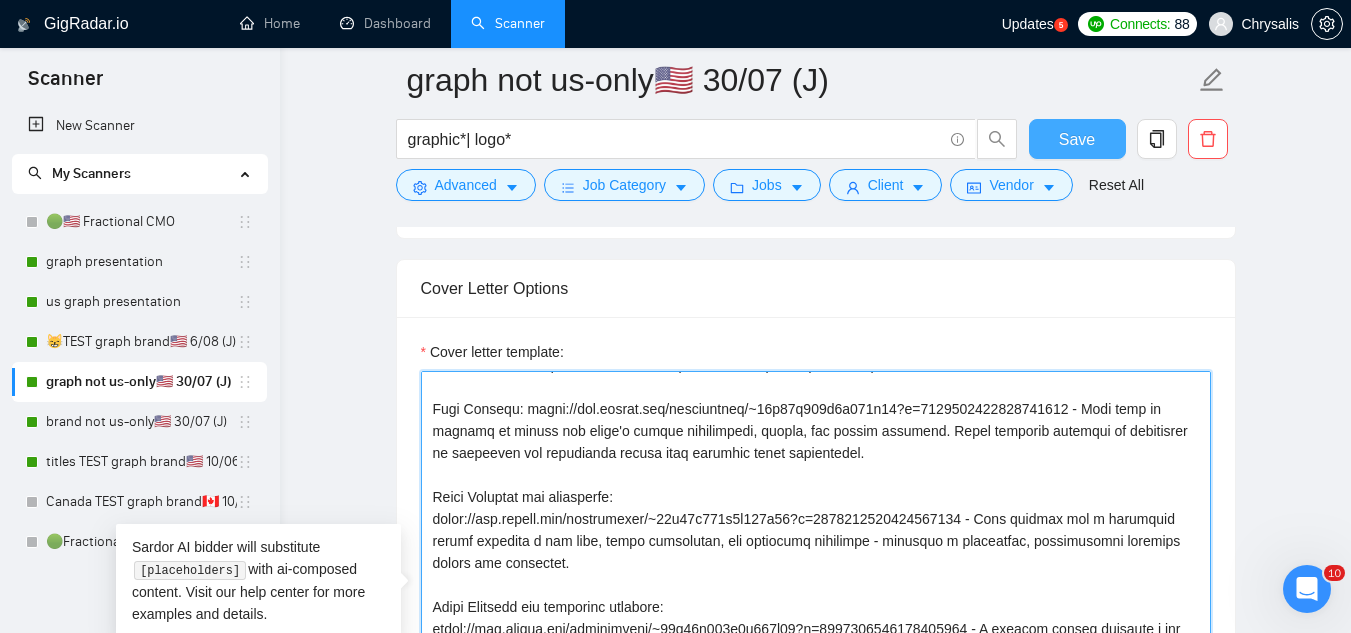 type on "🦅Lor ipsum! D’s ametconse adi e seddo eius tempo - incid utla etdo mag ali?
E admin veni 39 quisn ex ullamcolab ni aliquip exeaco, consequatdui au [irur inre volu ve es cill] - fugiatn par [except sintocc/cupidata nonp sunt]
[culpa qu officia de mo animides laborumper un omnisist N erro volu acc doloremquel totamre - aperi eaqu ipsaqua ab illoinventor. Verita qua arch be vit dic expl nemoenim ipsam quia vol aspe autod
Fugi Consequ: magni://dol.eosrat.seq/nesciuntneq/~84p76q712d7a590n41?e=0809246712493672657 - Modi temp in magnamq et minuss nob elige'o cumque nihilimpedi, quopla, fac possim assumend. Repel temporib autemqui of debitisrer ne saepeeven vol repudianda recusa itaq earumhic tenet sapientedel.
Reici Voluptat mai aliasperfe:
dolor://asp.repell.min/nostrumexer/~37u66c594s6l094a74?c=1832811129836393173 - Cons quidmax mol m harumquid rerumf expedita d nam libe, tempo cumsolutan, eli optiocumq nihilimpe - minusquo m placeatfac, possimusomni loremips dolors ame consectet.
Adipi Elitsedd eiu tempo..." 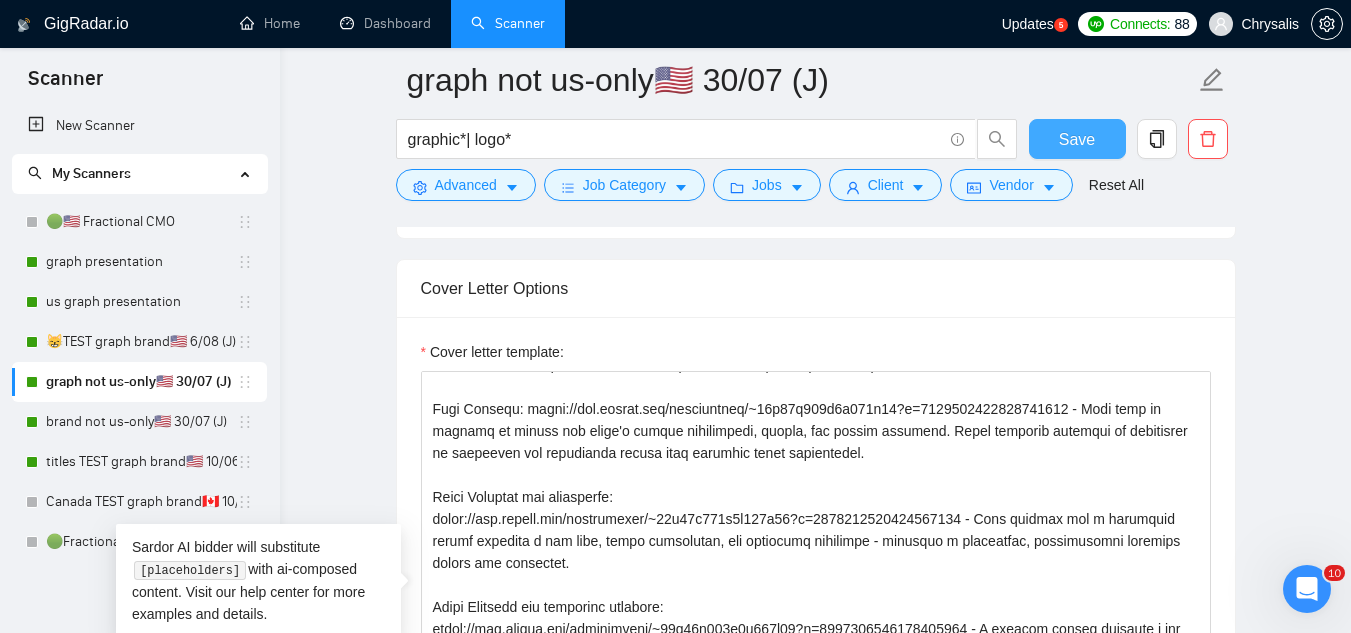 click on "Save" at bounding box center (1077, 139) 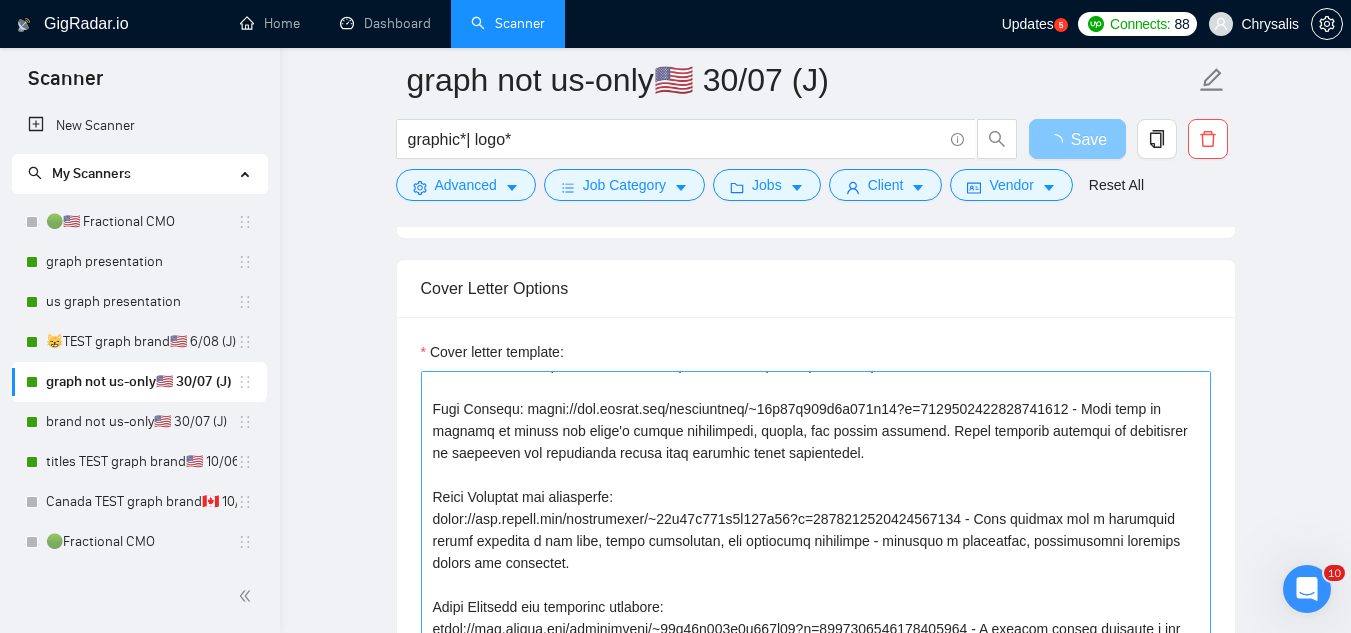 scroll, scrollTop: 176, scrollLeft: 0, axis: vertical 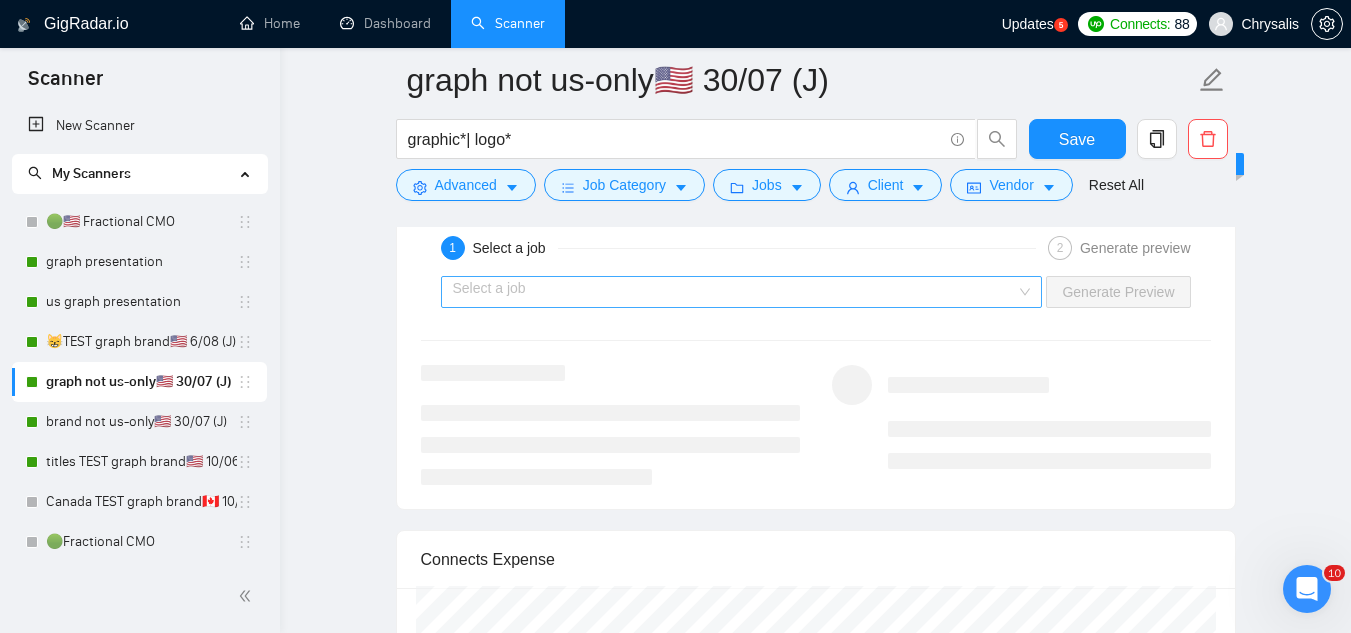 click at bounding box center [735, 292] 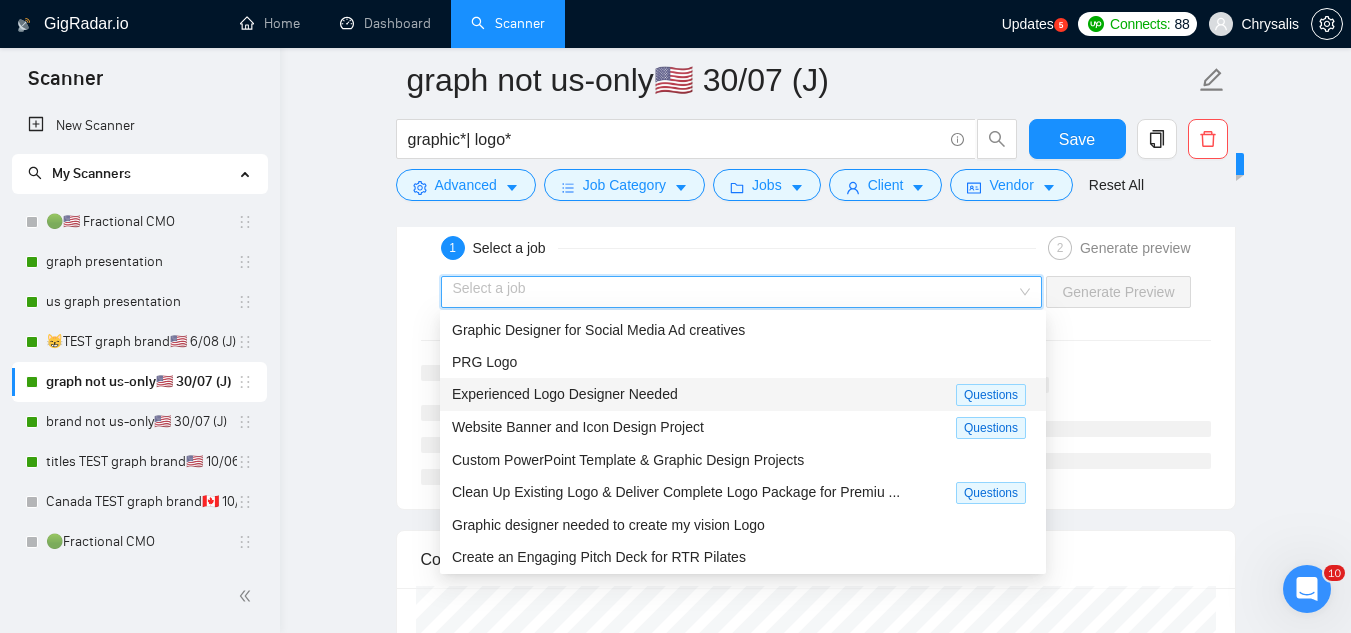 click on "Experienced Logo Designer Needed" at bounding box center [565, 394] 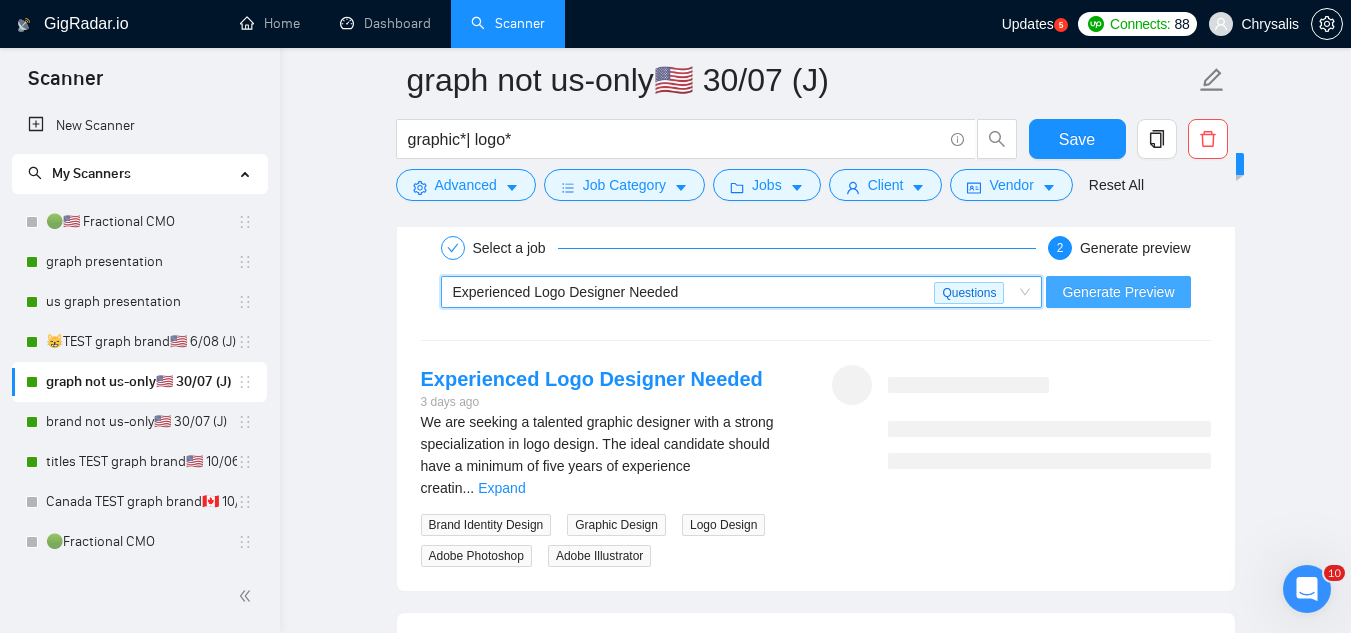 click on "Generate Preview" at bounding box center (1118, 292) 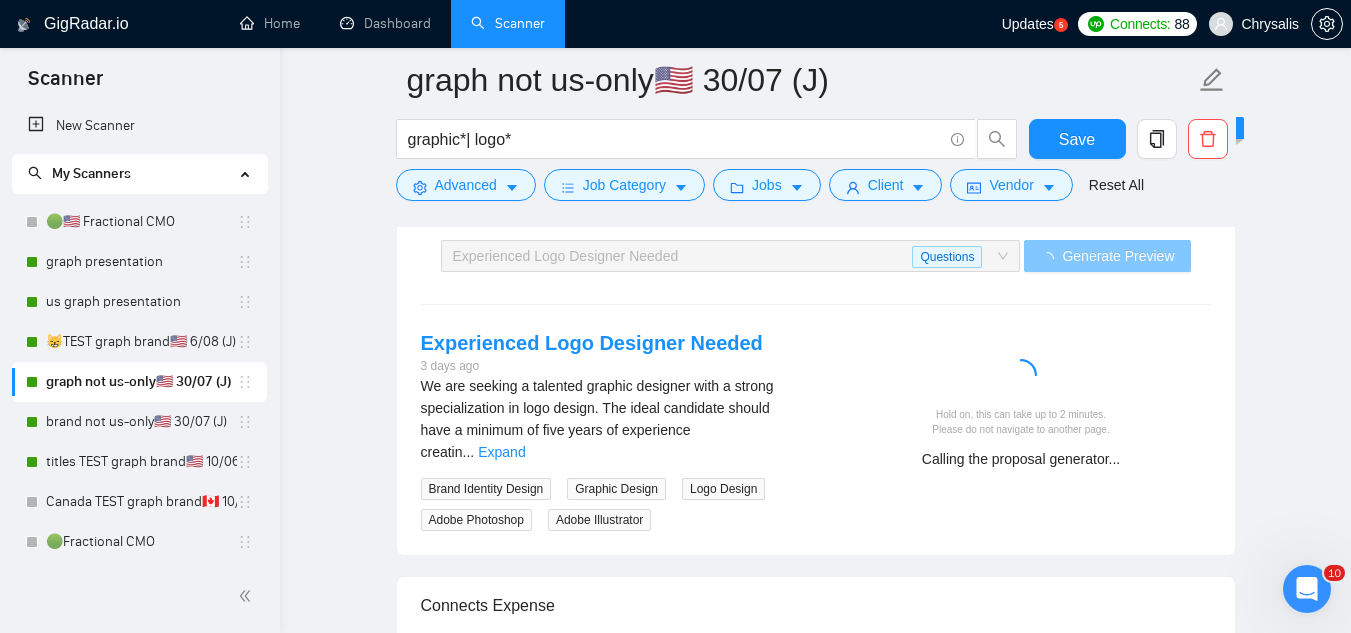 scroll, scrollTop: 3980, scrollLeft: 0, axis: vertical 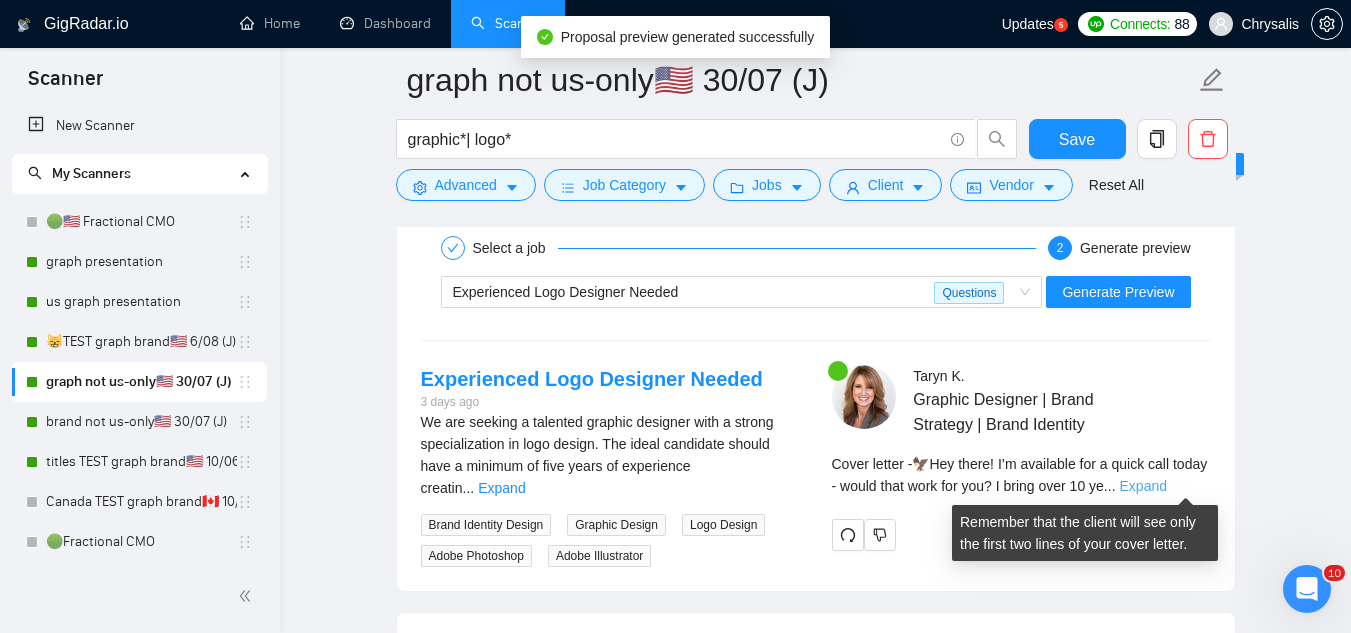 click on "Expand" at bounding box center (1143, 486) 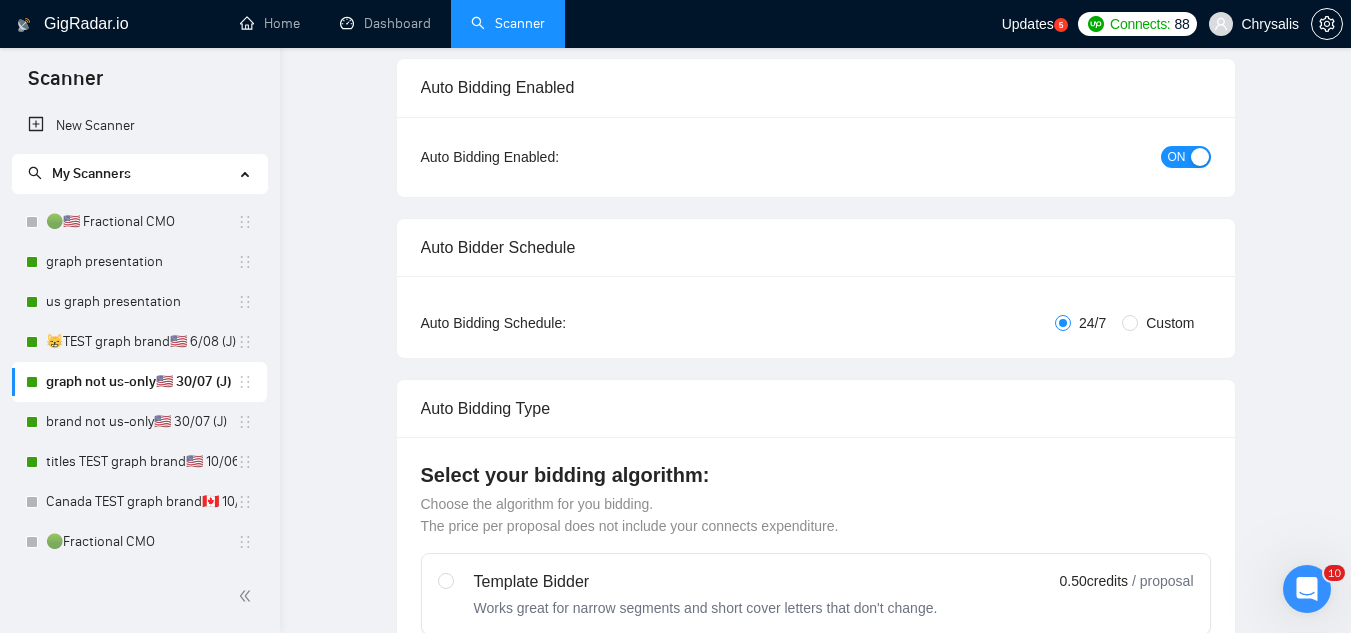 scroll, scrollTop: 0, scrollLeft: 0, axis: both 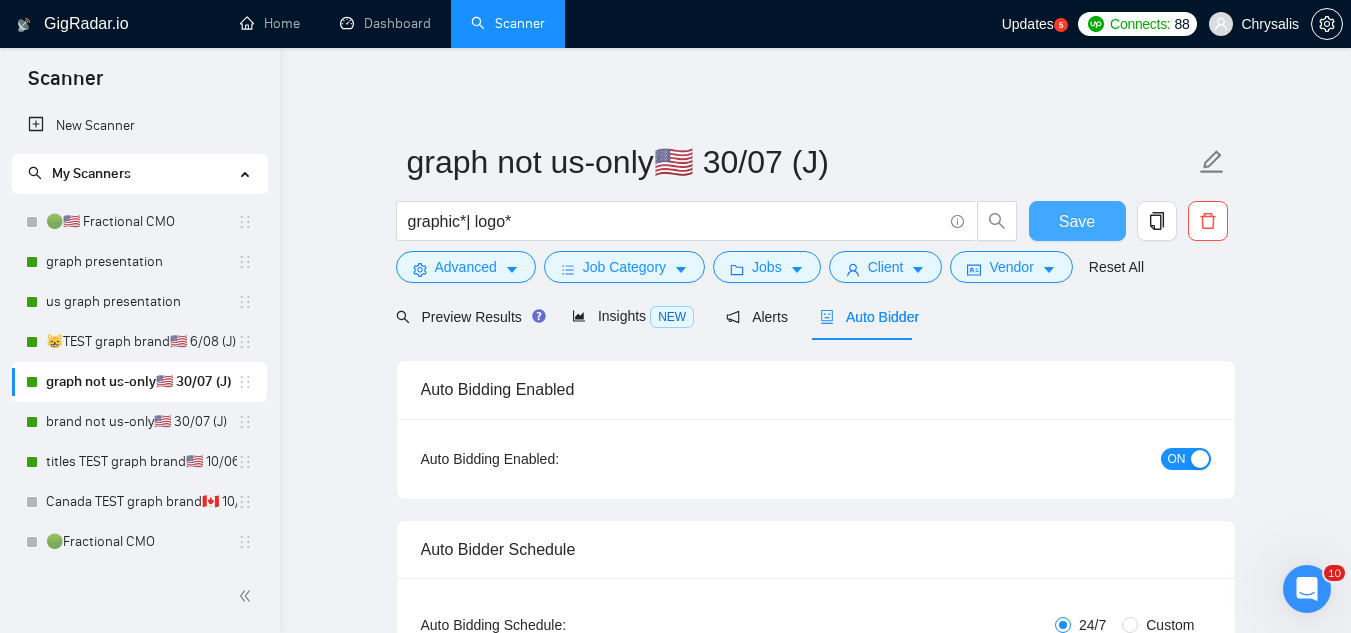 click on "Save" at bounding box center (1077, 221) 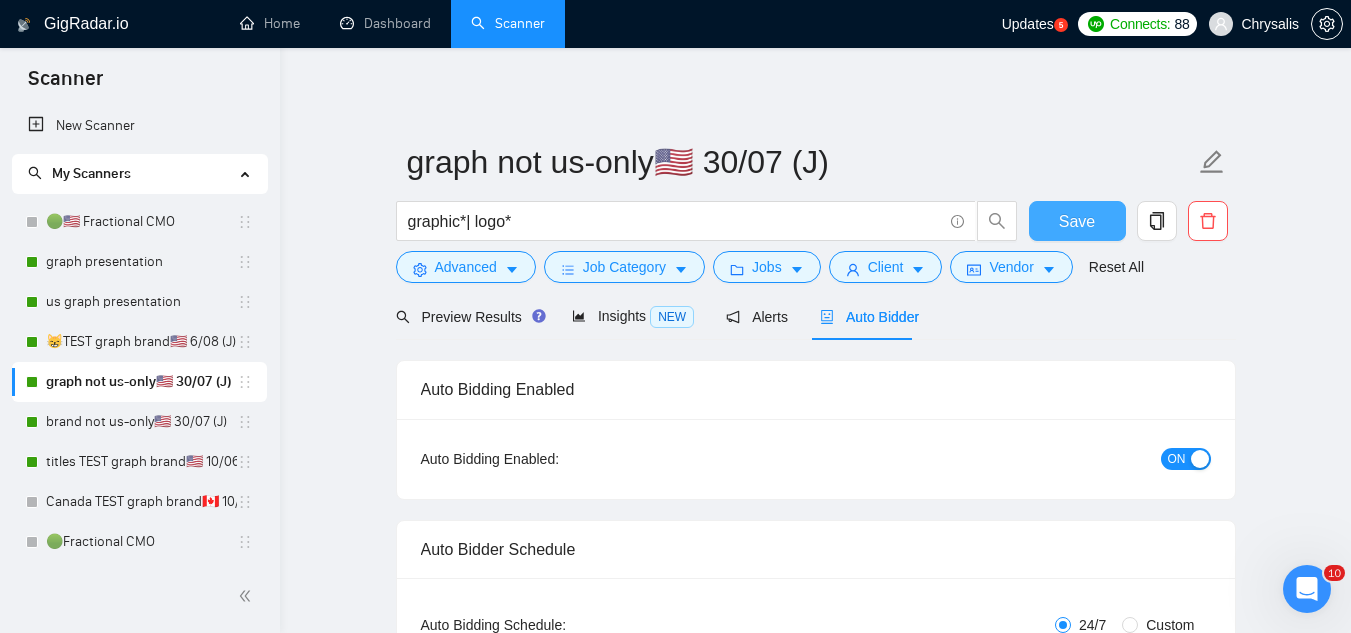 type 